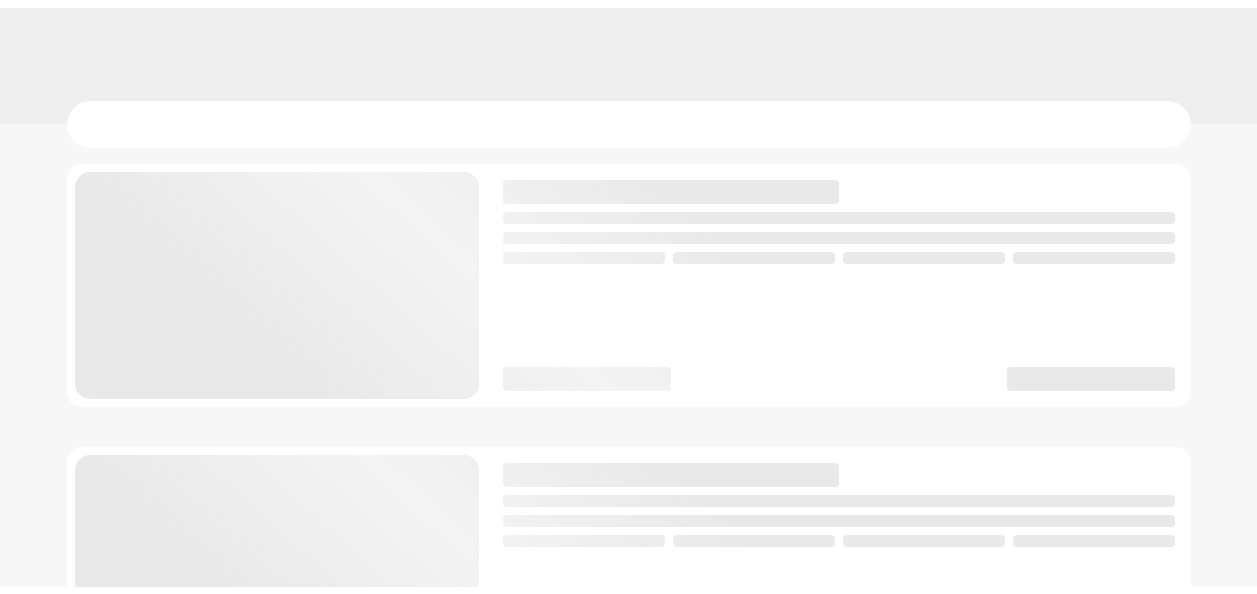 scroll, scrollTop: 0, scrollLeft: 0, axis: both 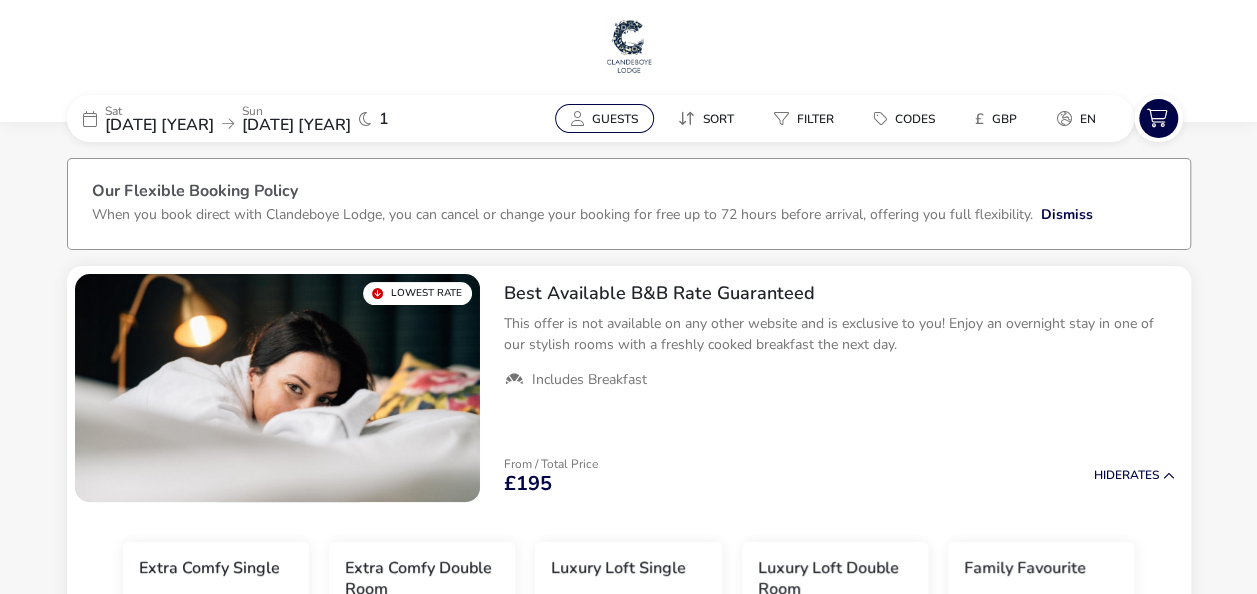 click on "Guests" at bounding box center (615, 119) 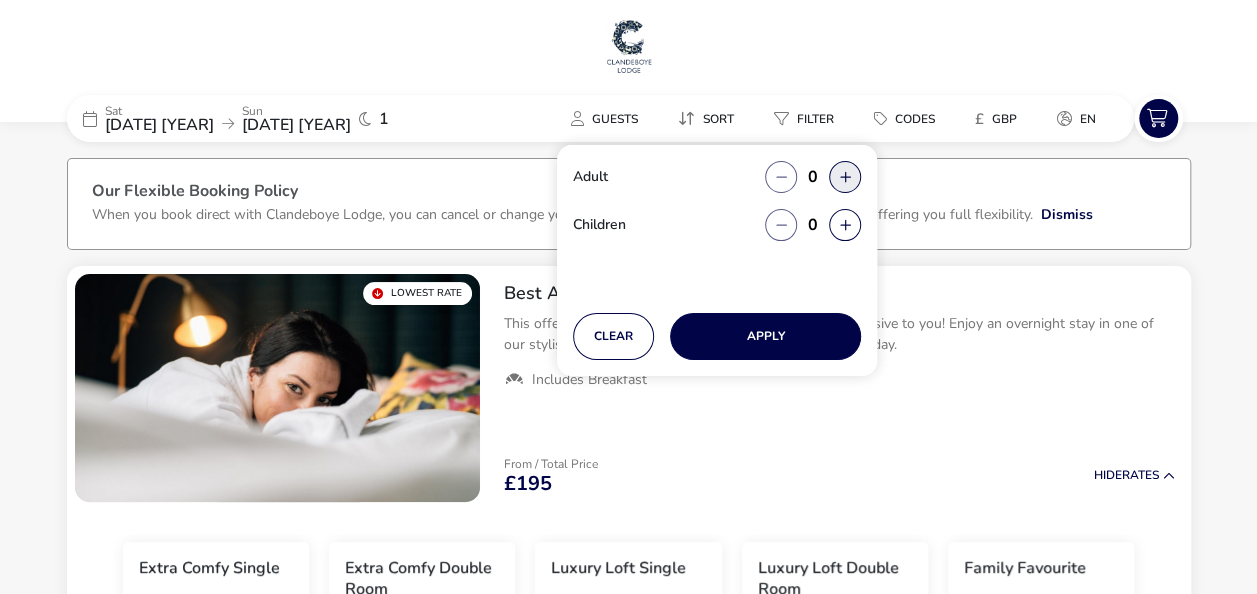 click at bounding box center [845, 177] 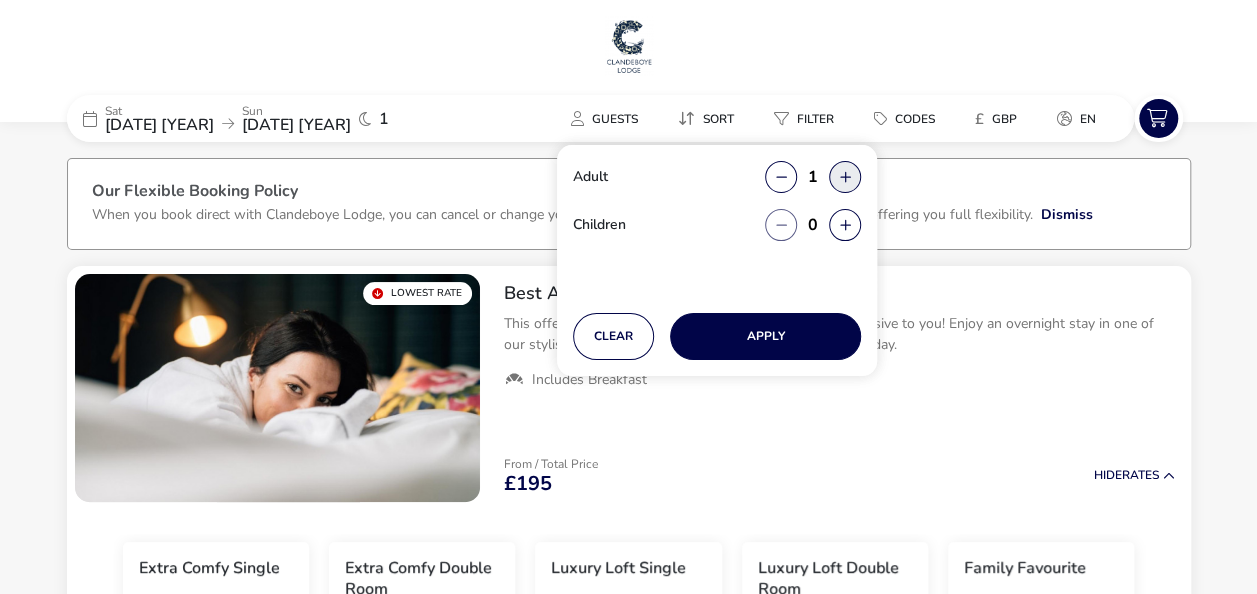 click at bounding box center [845, 178] 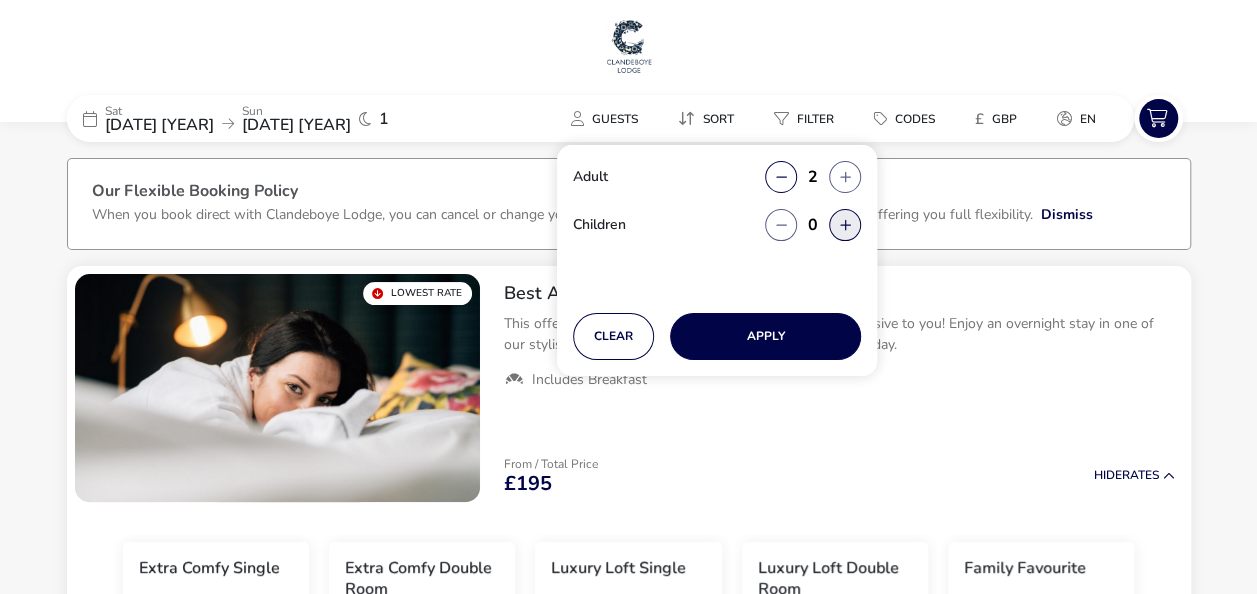 click at bounding box center (845, 225) 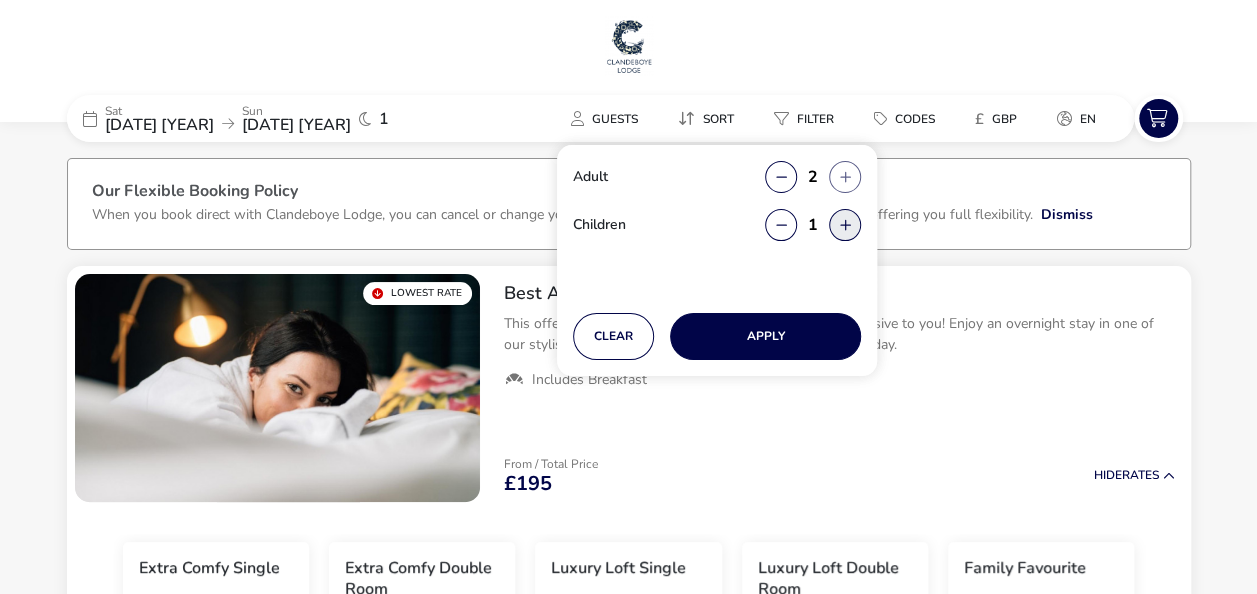click at bounding box center [845, 225] 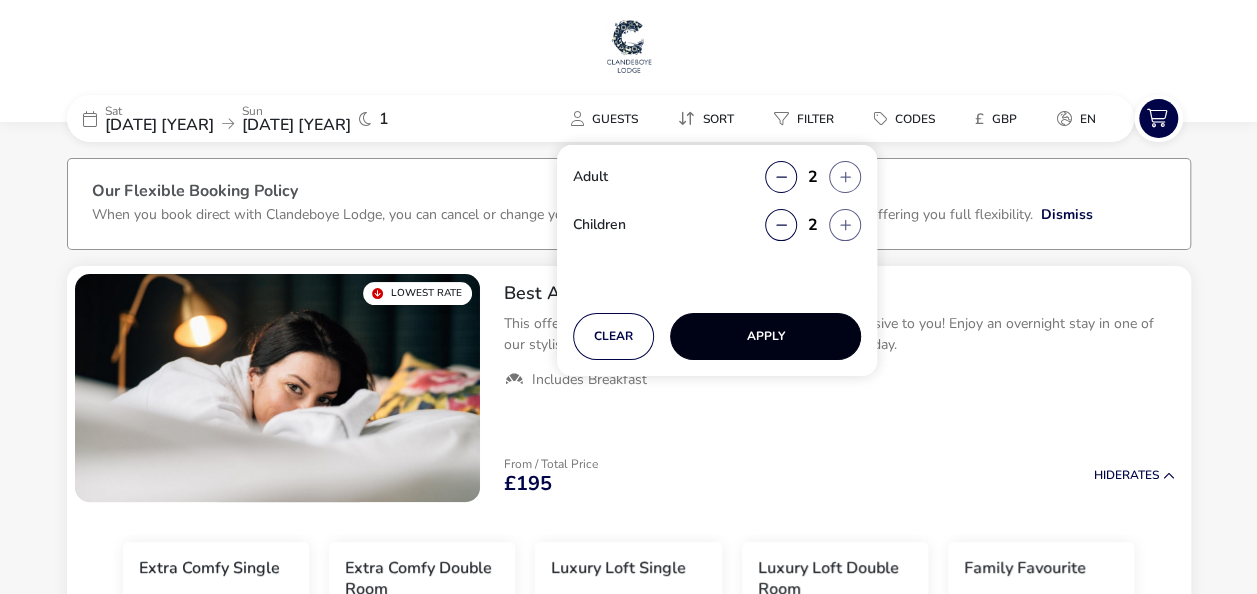 click on "Apply" at bounding box center [765, 336] 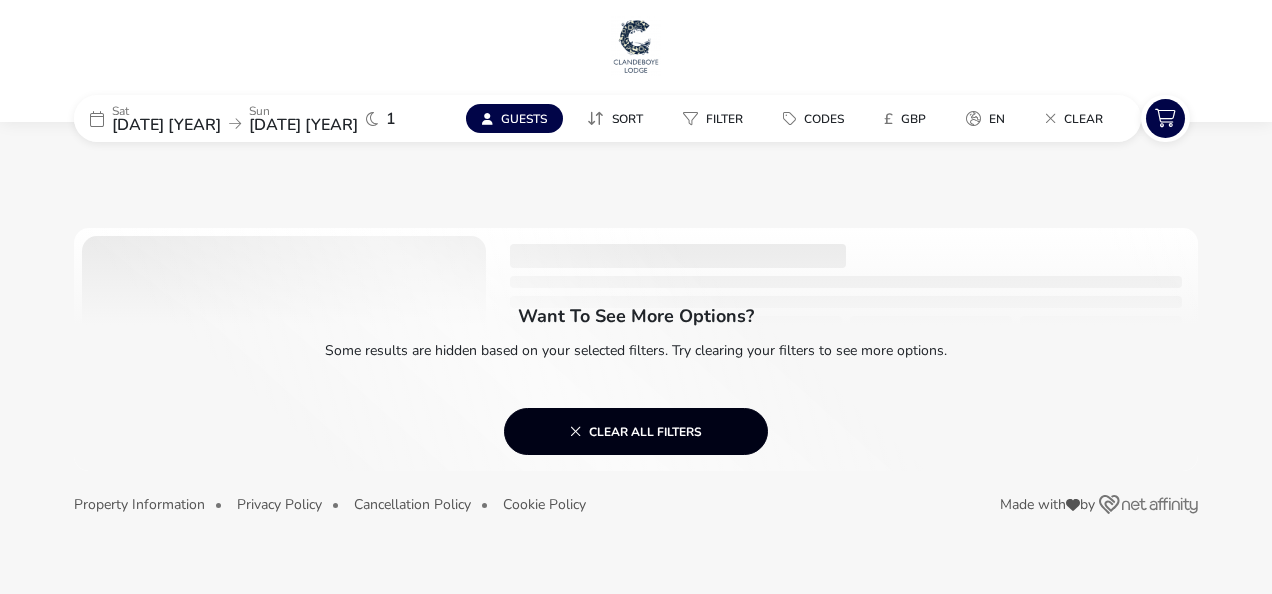 click on "Clear all filters" 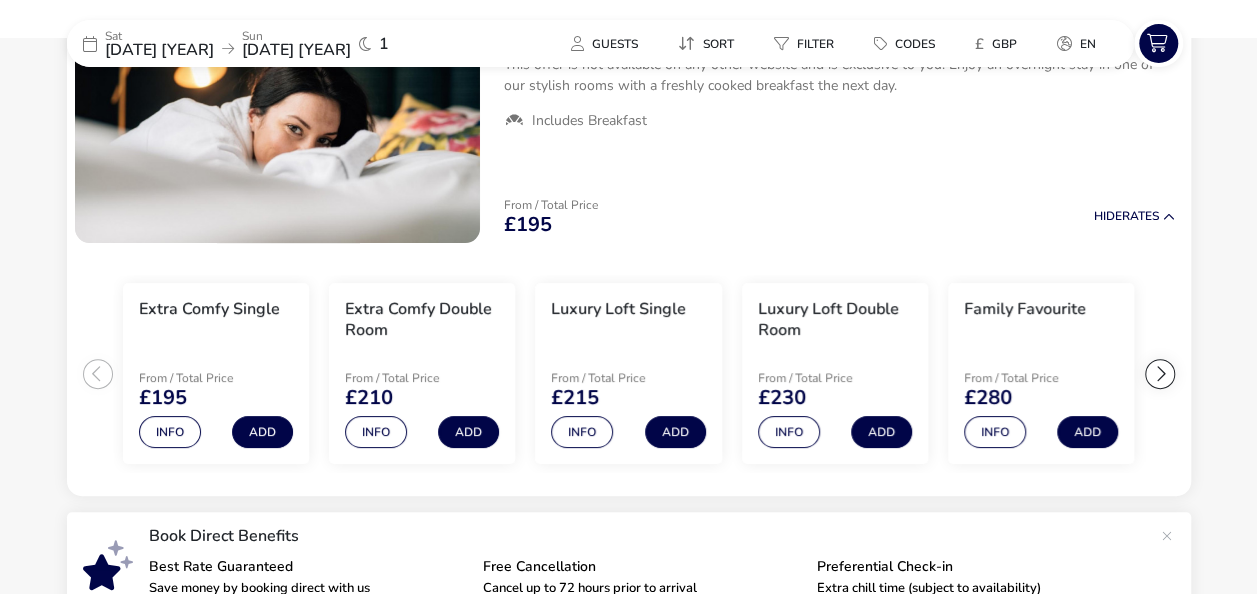 scroll, scrollTop: 200, scrollLeft: 0, axis: vertical 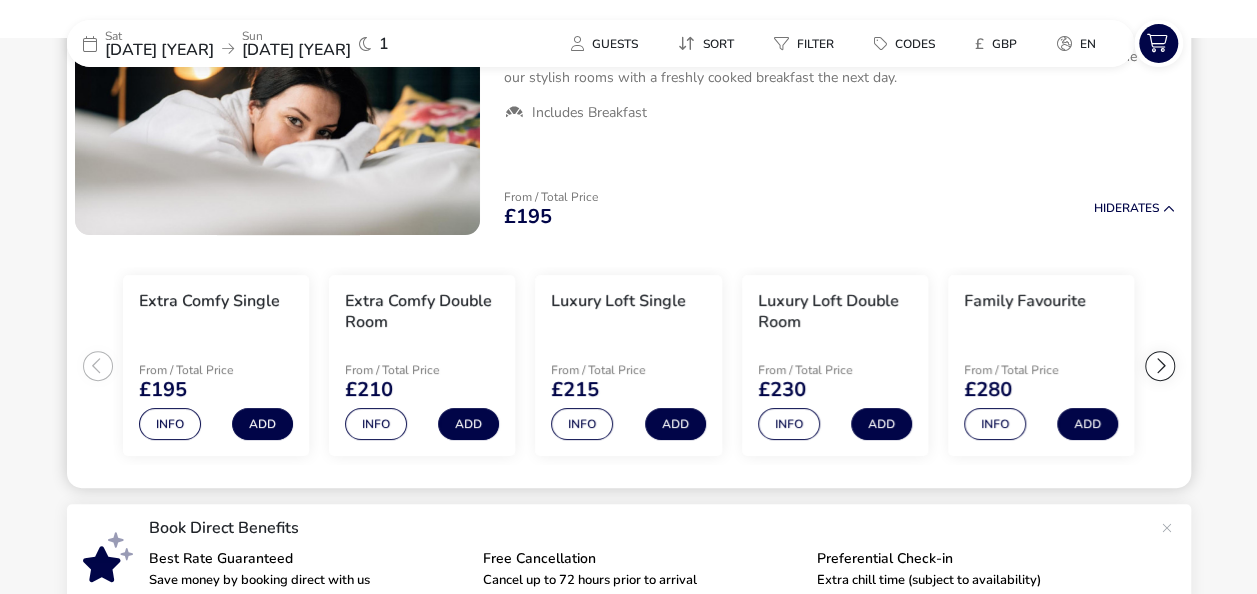 click on "Family Favourite" at bounding box center [1025, 316] 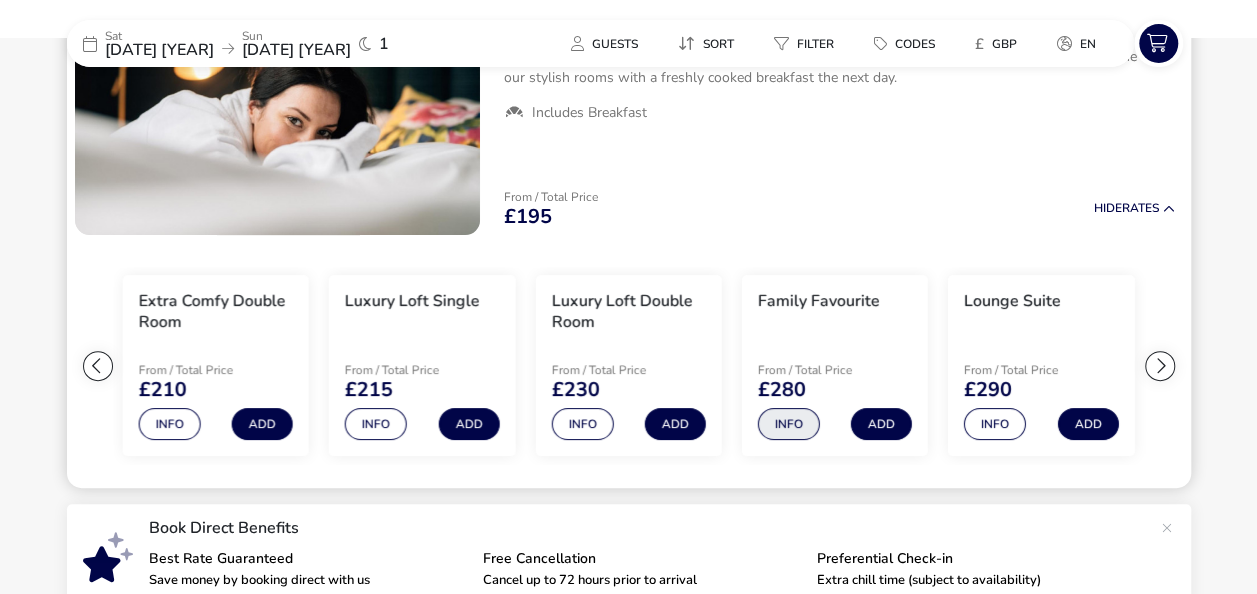 click on "Info" at bounding box center [789, 424] 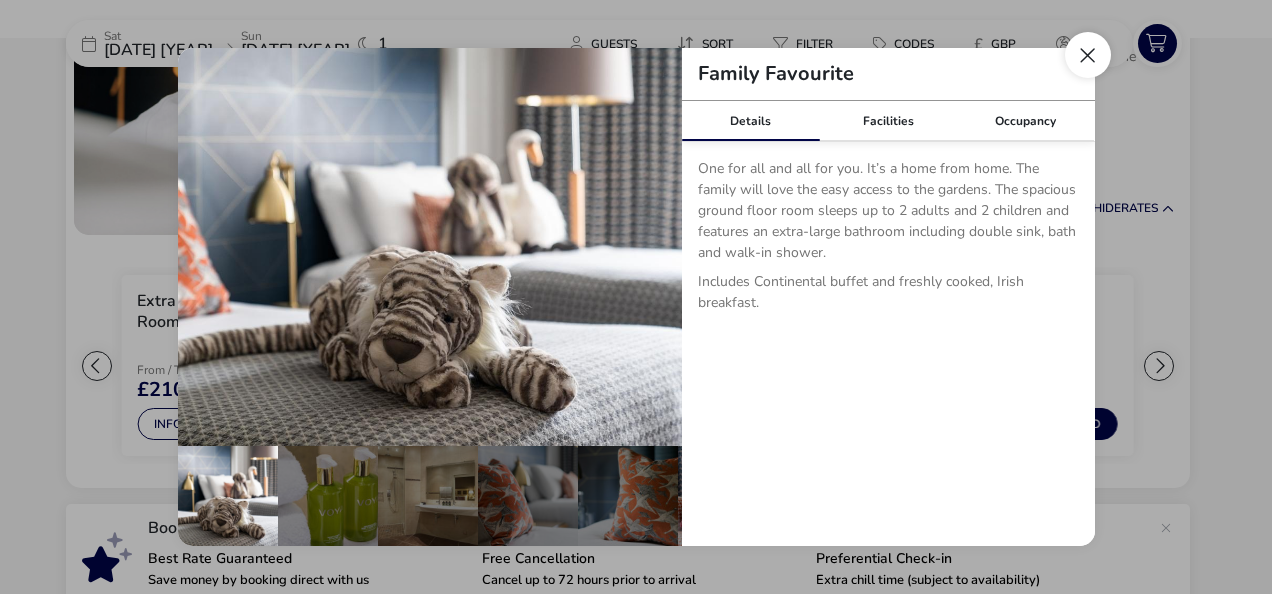click at bounding box center (1088, 55) 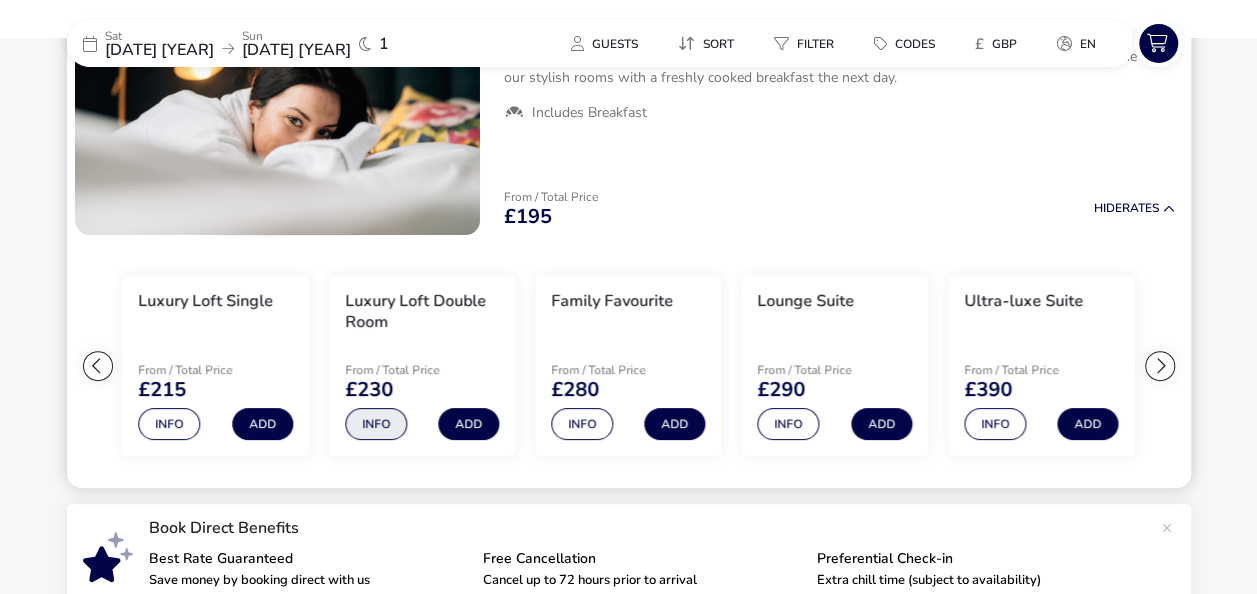 click on "Info" at bounding box center [376, 424] 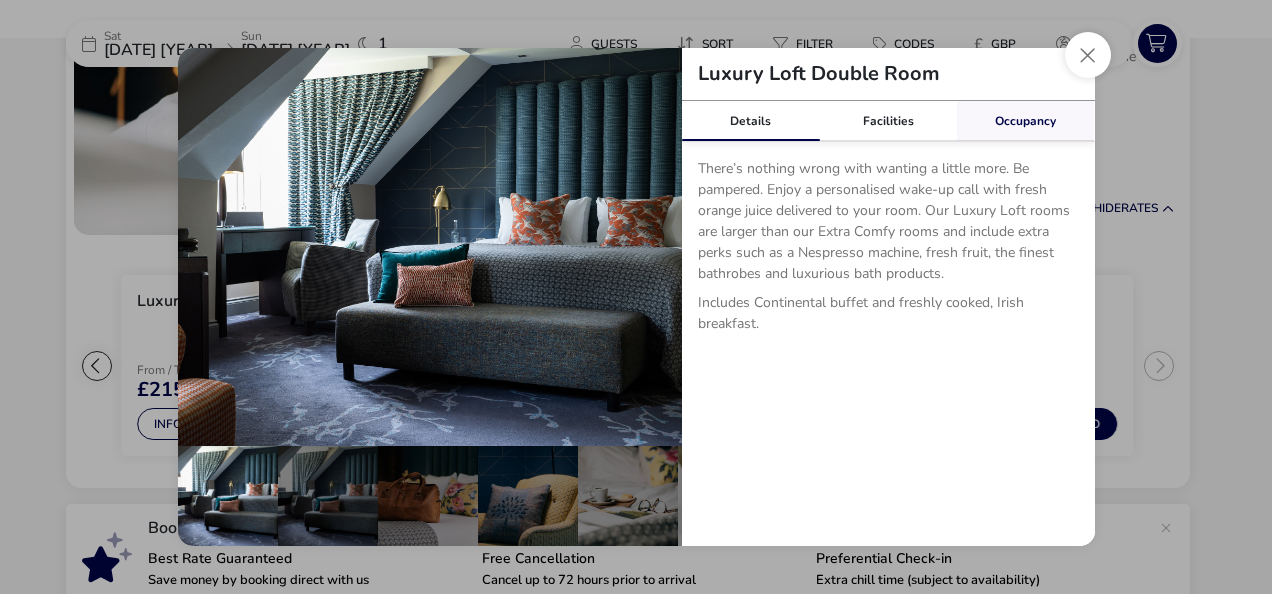 click on "Occupancy" at bounding box center [1026, 121] 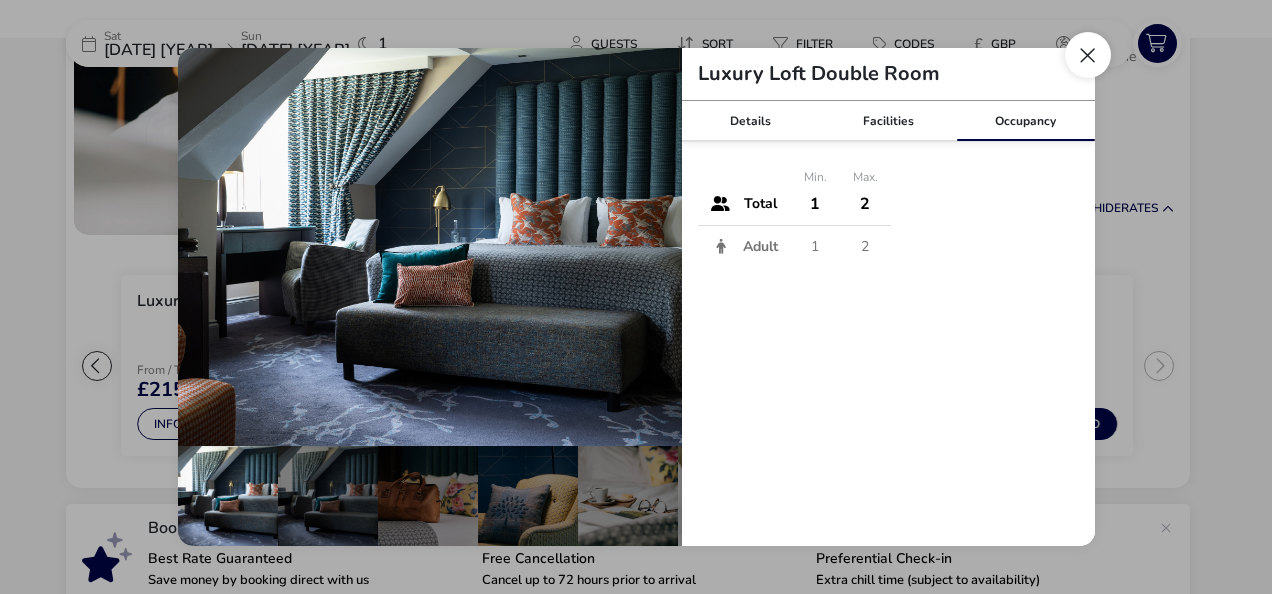 click at bounding box center [1088, 55] 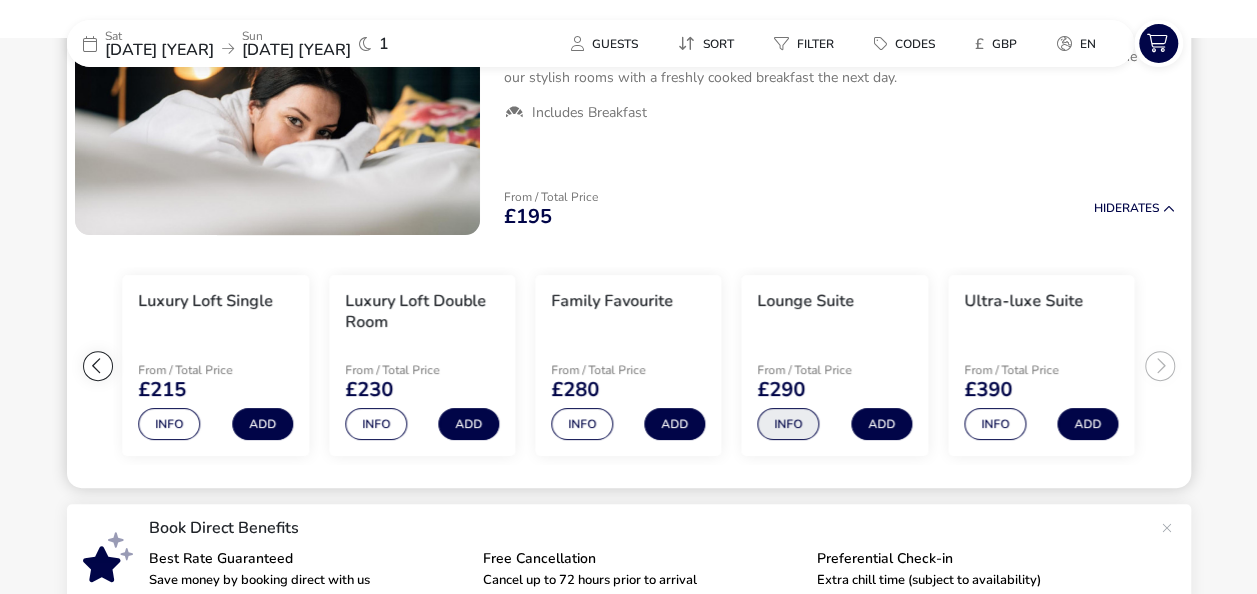 click on "Info" at bounding box center [789, 424] 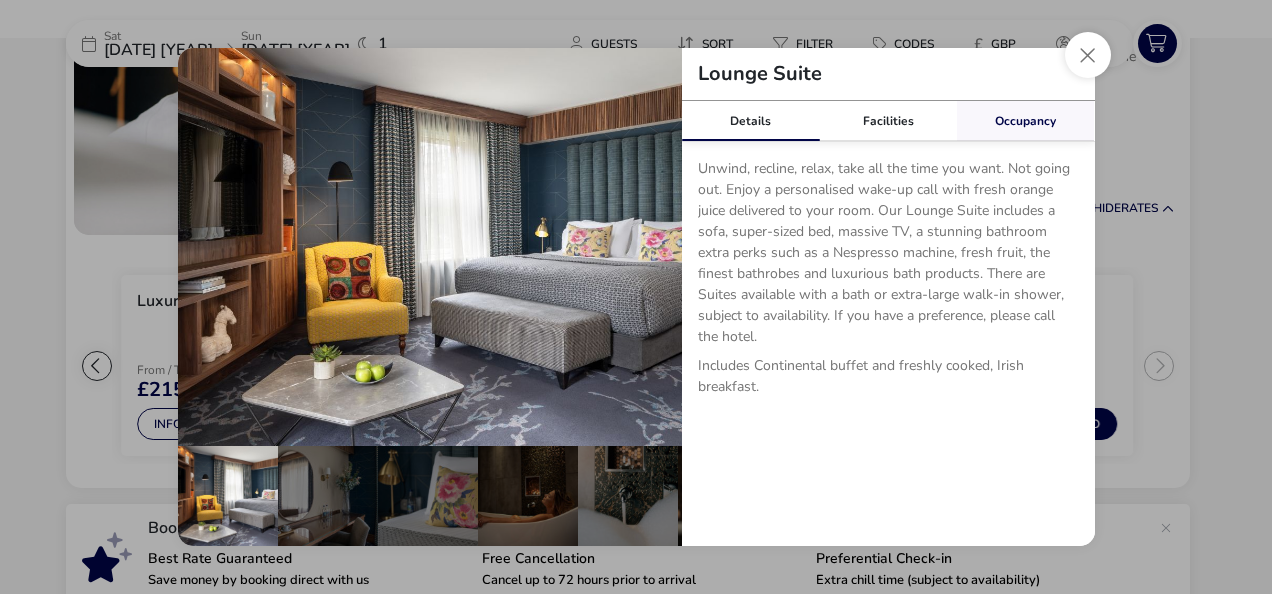 click on "Occupancy" at bounding box center (1026, 121) 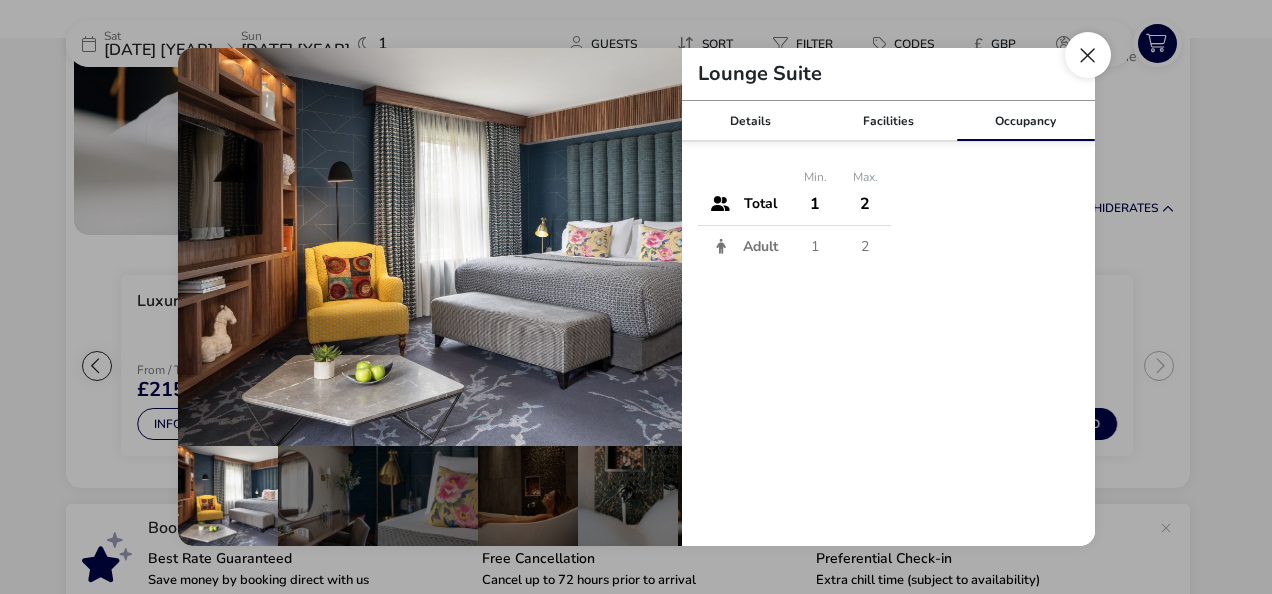 click at bounding box center [1088, 55] 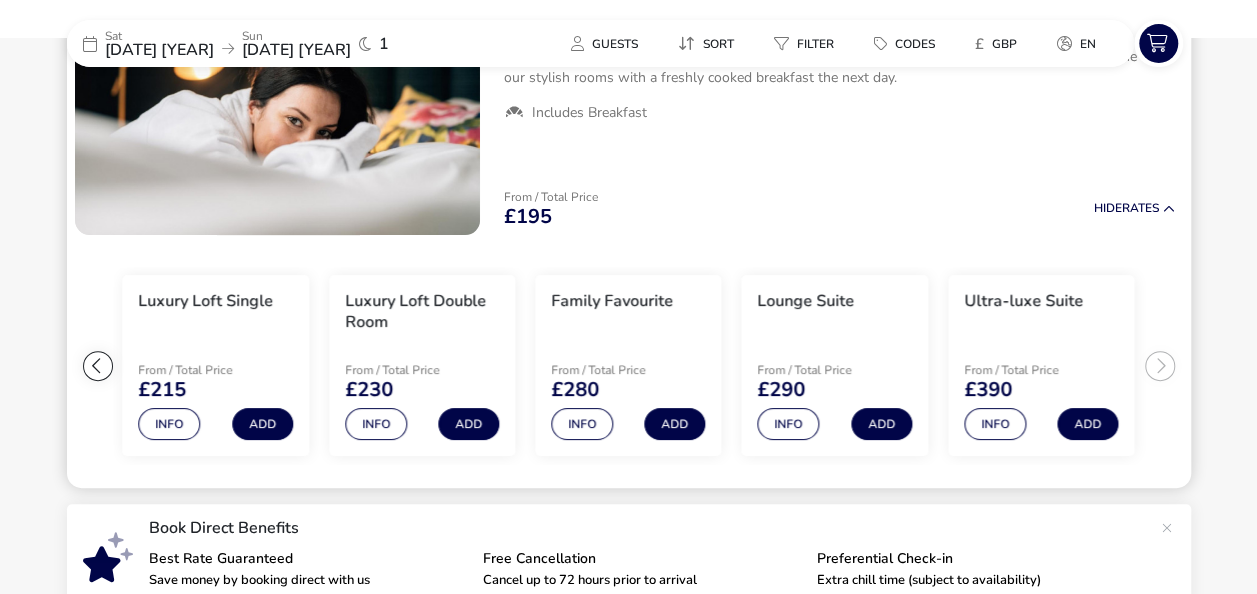 click at bounding box center [98, 366] 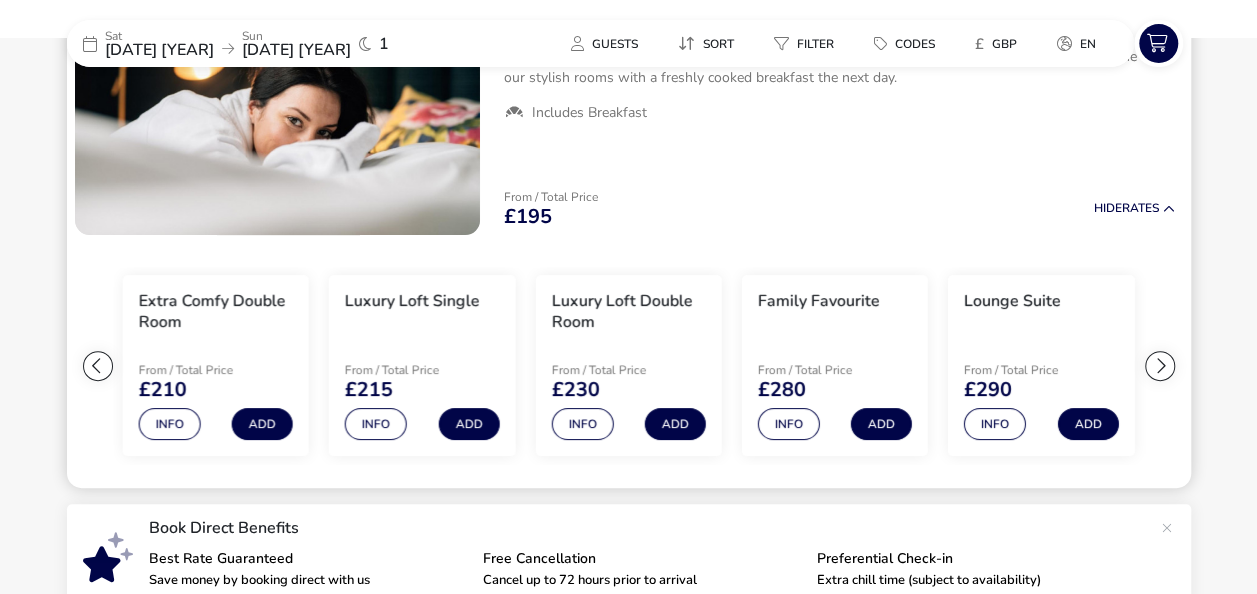 click at bounding box center (98, 366) 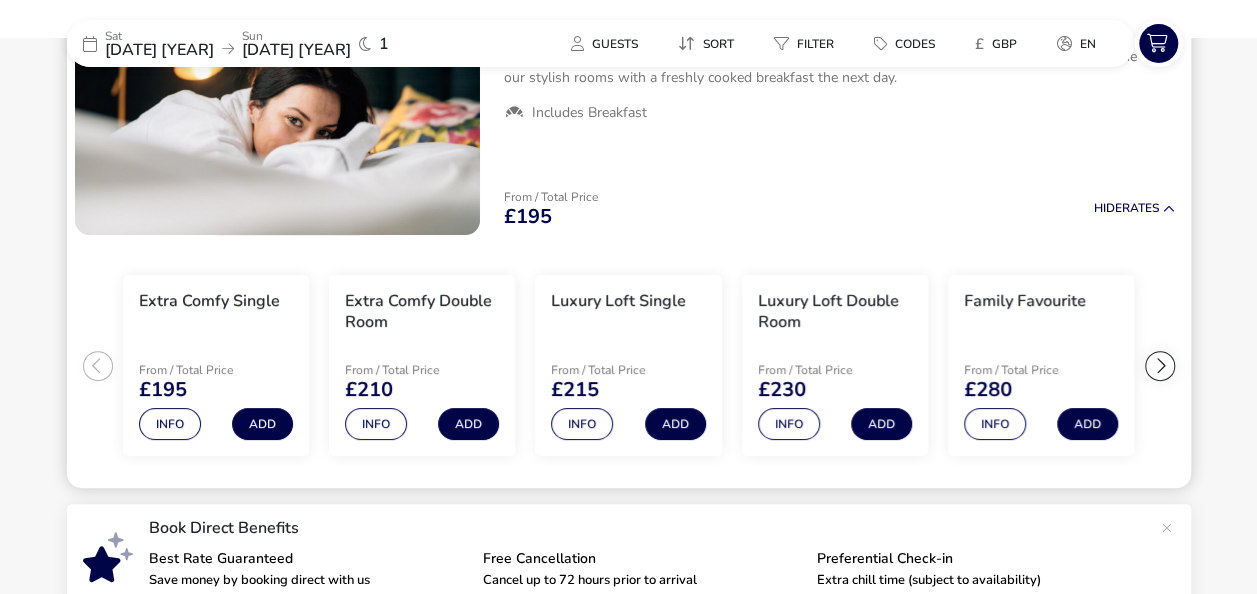click on "Extra Comfy Single   From / Total Price  £195  Info   Add   Extra Comfy Double Room   From / Total Price  £210  Info   Add   Luxury Loft Single   From / Total Price  £215  Info   Add   Luxury Loft Double Room   From / Total Price  £230  Info   Add   Family Favourite   From / Total Price  £280  Info   Add   Lounge Suite   From / Total Price  £290  Info   Add   Ultra-luxe Suite   From / Total Price  £390  Info   Add" at bounding box center (629, 366) 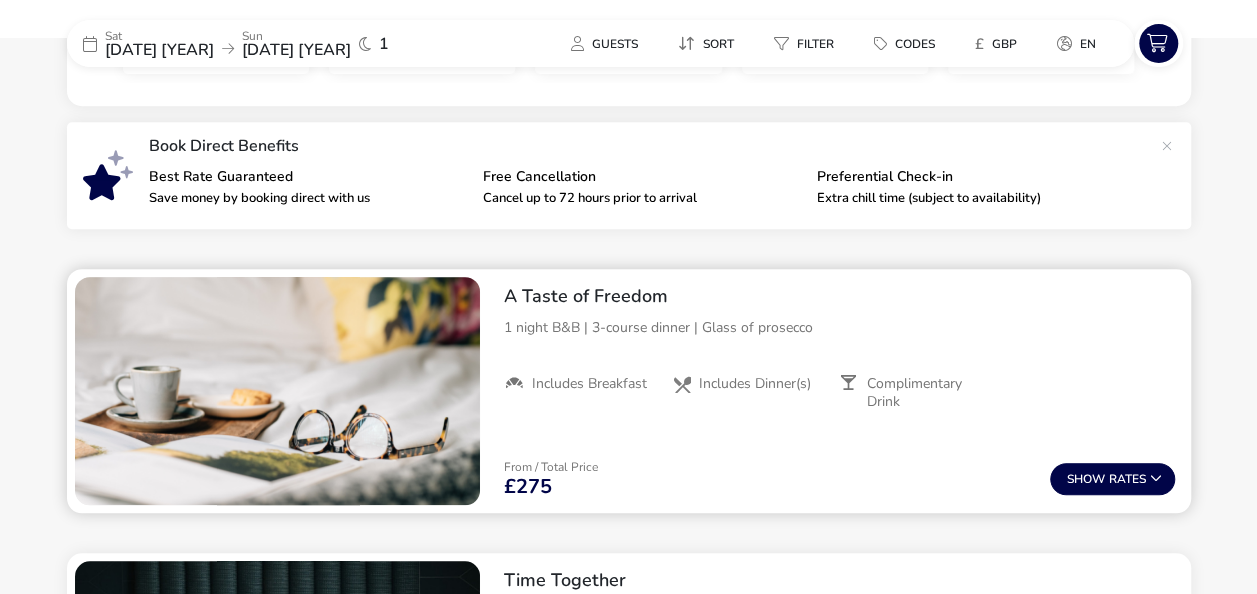 scroll, scrollTop: 600, scrollLeft: 0, axis: vertical 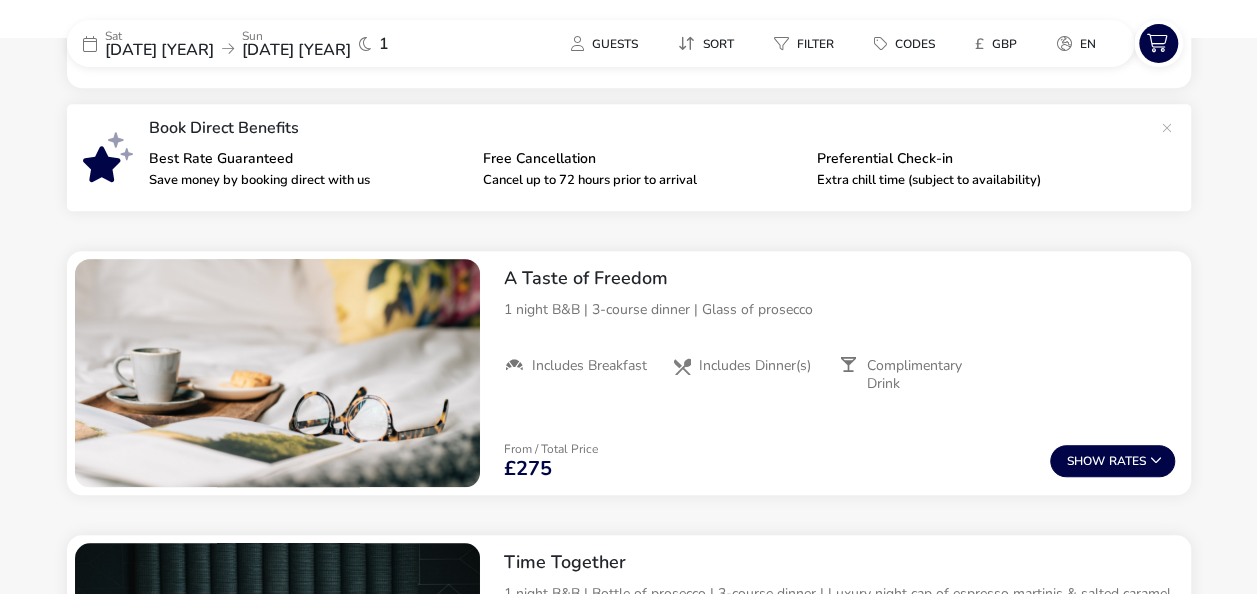 click on "Sat 25 Apr 2026 Sun 26 Apr 2026 1 Guests Sort Filter Codes £ GBP en Our Flexible Booking Policy When you book direct with Clandeboye Lodge, you can cancel or change your booking for free up to 72 hours before arrival, offering you full flexibility.   Dismiss   Lowest Rate  Best Available B&B Rate Guaranteed This offer is not available on any other website and is exclusive to you! Enjoy an overnight stay in one of our stylish rooms with a freshly cooked breakfast the next day.    Includes Breakfast  From / Total Price  £195 Hide   Rates   Extra Comfy Single   From / Total Price  £195  Info   Add   Extra Comfy Double Room   From / Total Price  £210  Info   Add   Luxury Loft Single   From / Total Price  £215  Info   Add   Luxury Loft Double Room   From / Total Price  £230  Info   Add   Family Favourite   From / Total Price  £280  Info   Add   Lounge Suite   From / Total Price  £290  Info   Add   Ultra-luxe Suite   From / Total Price  £390  Info   Add   Book Direct Benefits  Best Rate Guaranteed" 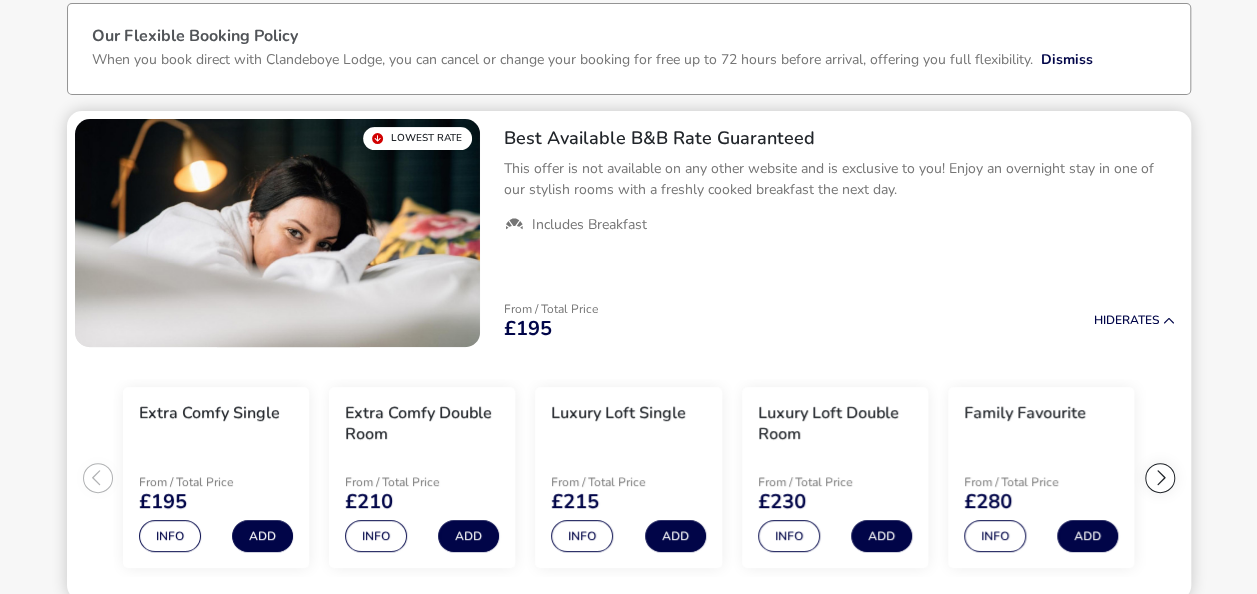 scroll, scrollTop: 200, scrollLeft: 0, axis: vertical 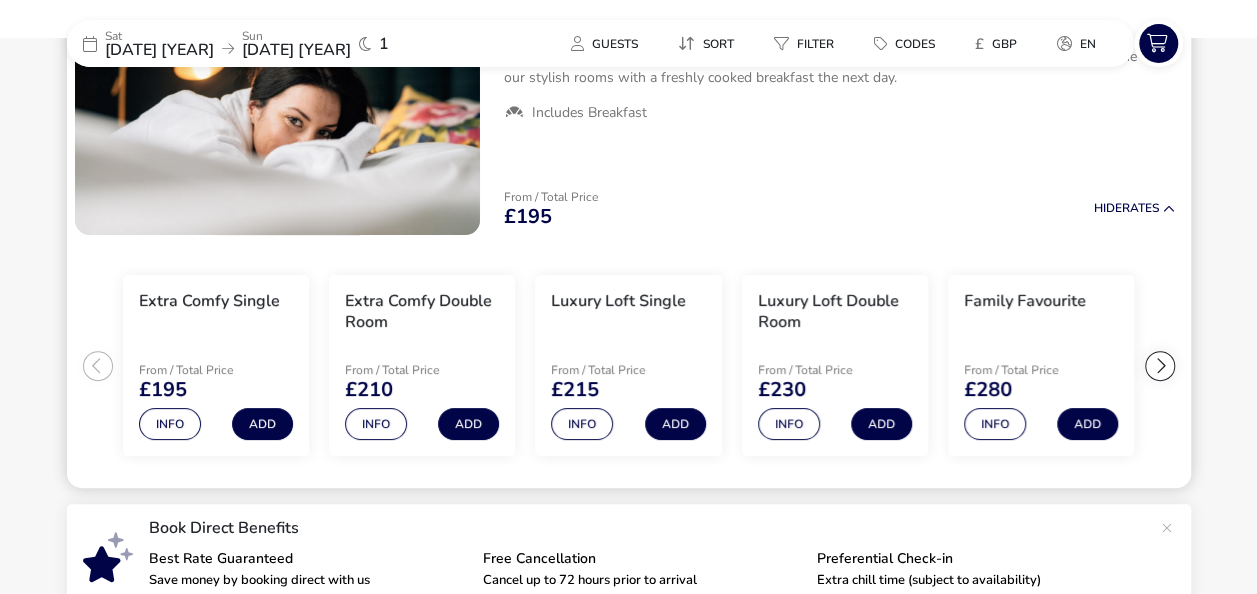 click at bounding box center (1160, 366) 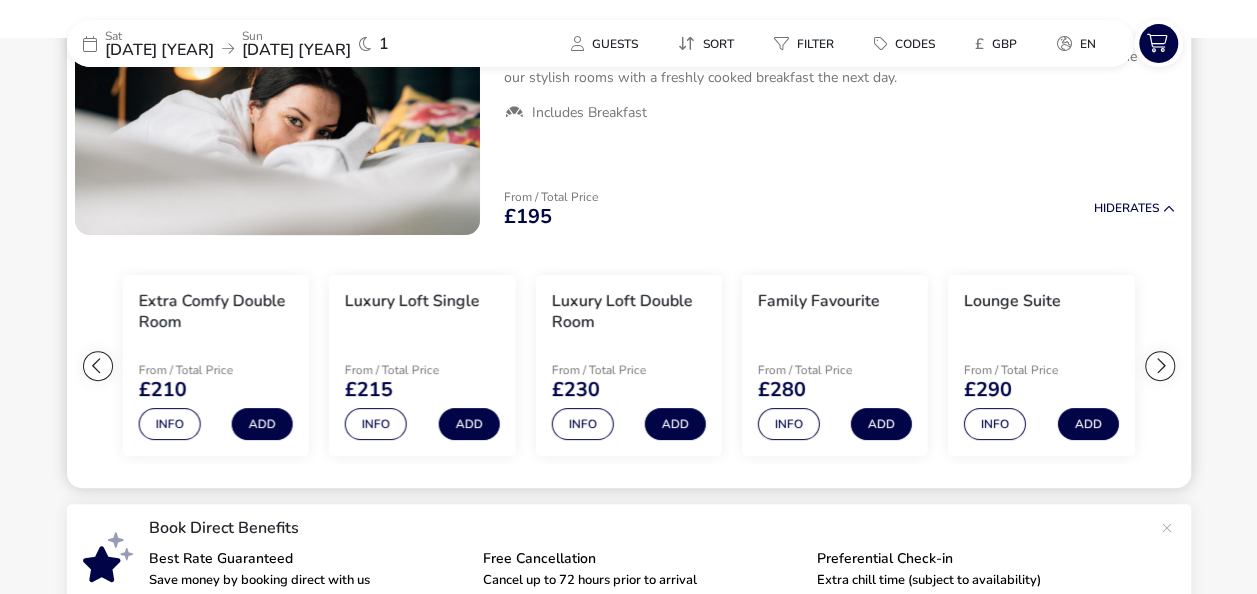 click at bounding box center [1160, 366] 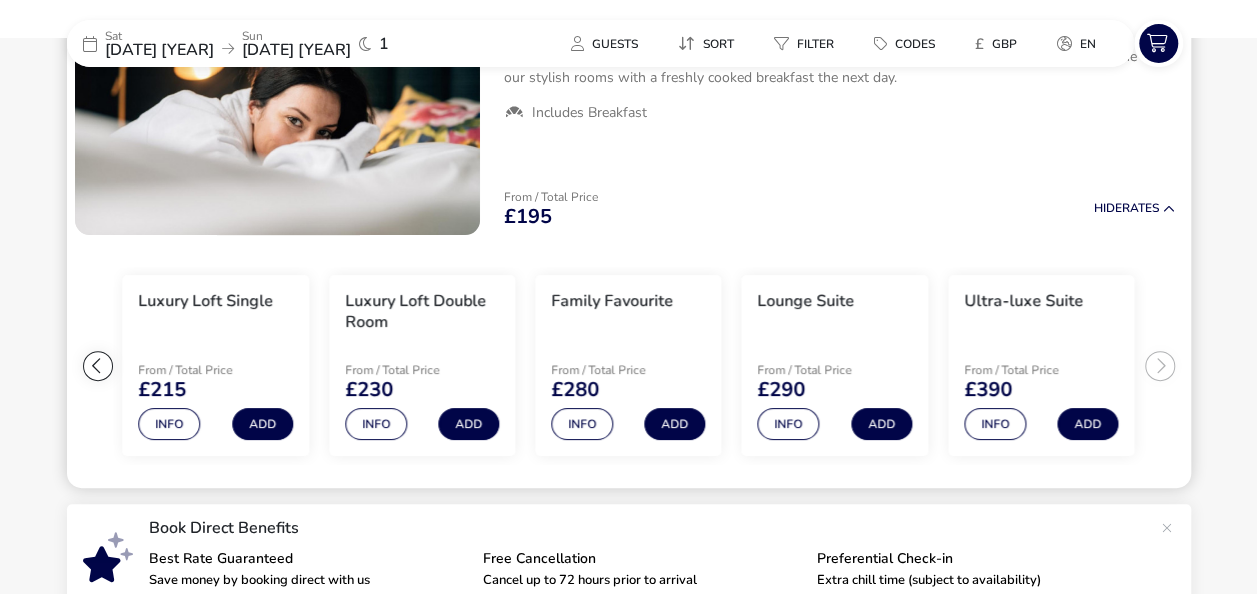 click on "Extra Comfy Single   From / Total Price  £195  Info   Add   Extra Comfy Double Room   From / Total Price  £210  Info   Add   Luxury Loft Single   From / Total Price  £215  Info   Add   Luxury Loft Double Room   From / Total Price  £230  Info   Add   Family Favourite   From / Total Price  £280  Info   Add   Lounge Suite   From / Total Price  £290  Info   Add   Ultra-luxe Suite   From / Total Price  £390  Info   Add" at bounding box center [629, 366] 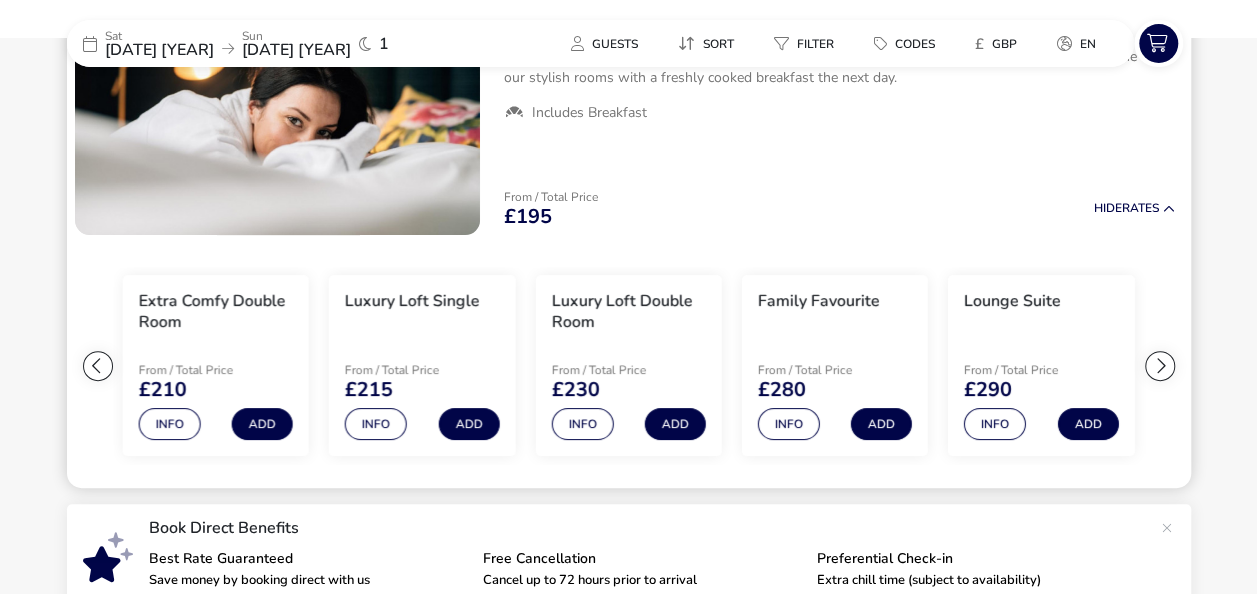 click at bounding box center (98, 366) 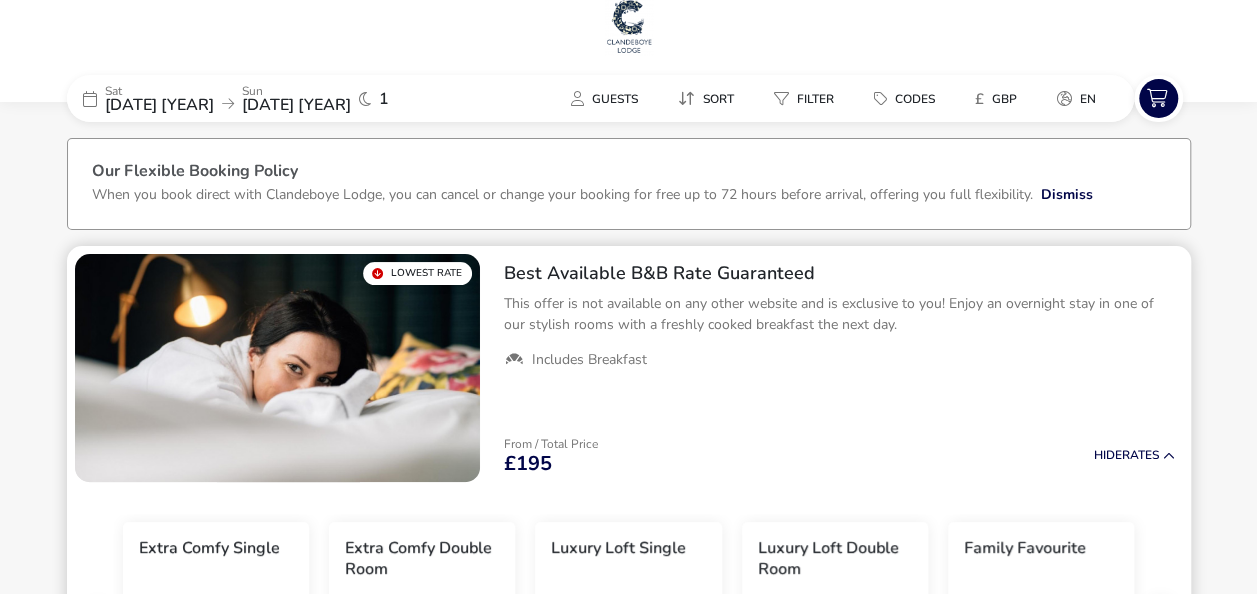 scroll, scrollTop: 0, scrollLeft: 0, axis: both 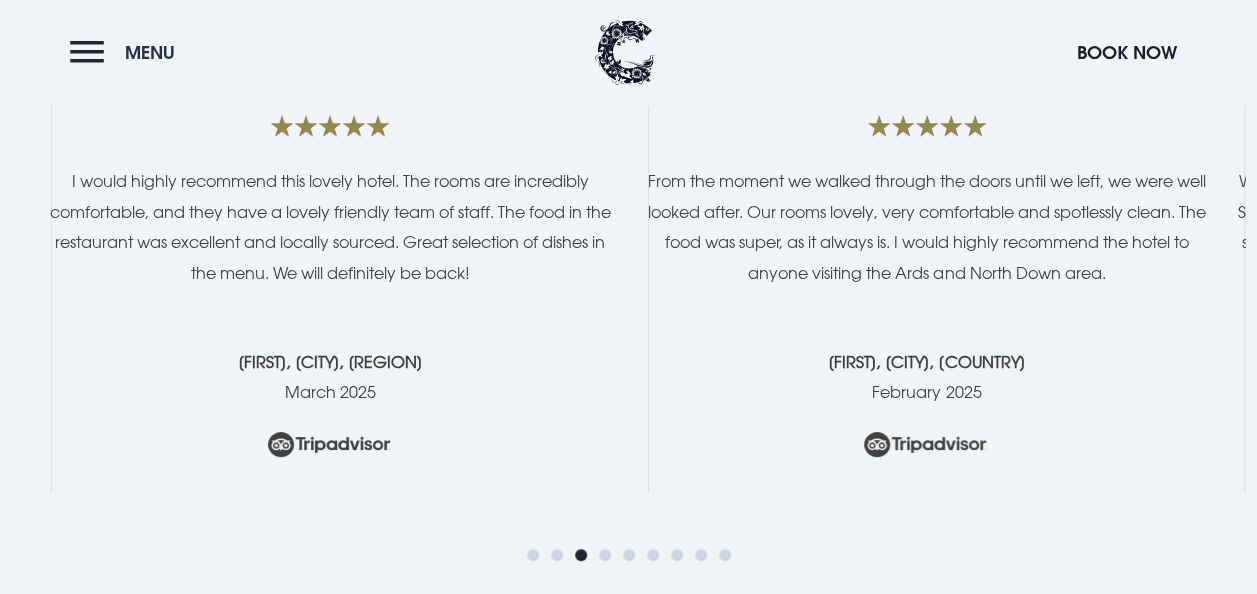 click on "Menu" at bounding box center (127, 52) 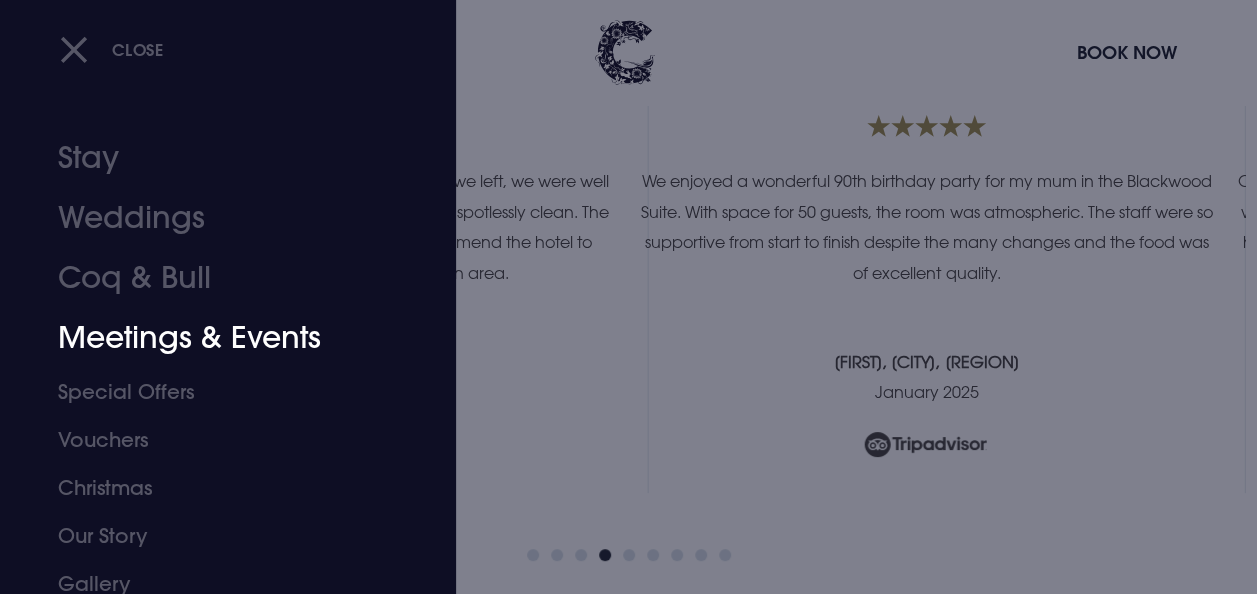 click on "Meetings & Events" at bounding box center (214, 338) 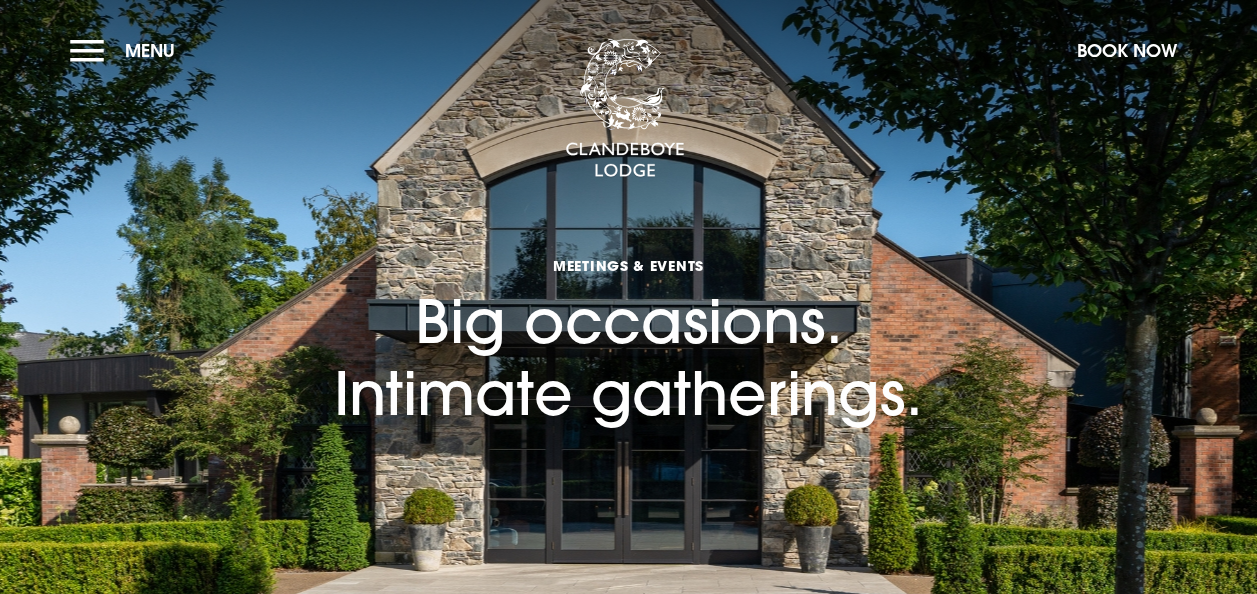 scroll, scrollTop: 0, scrollLeft: 0, axis: both 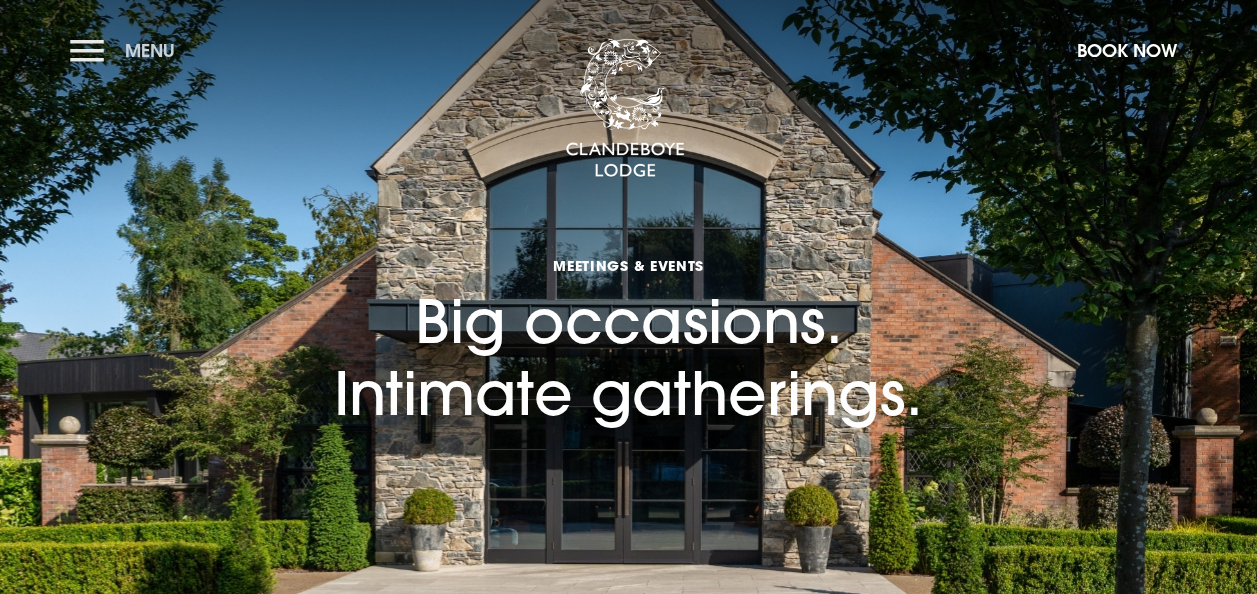 click on "Menu" at bounding box center [127, 50] 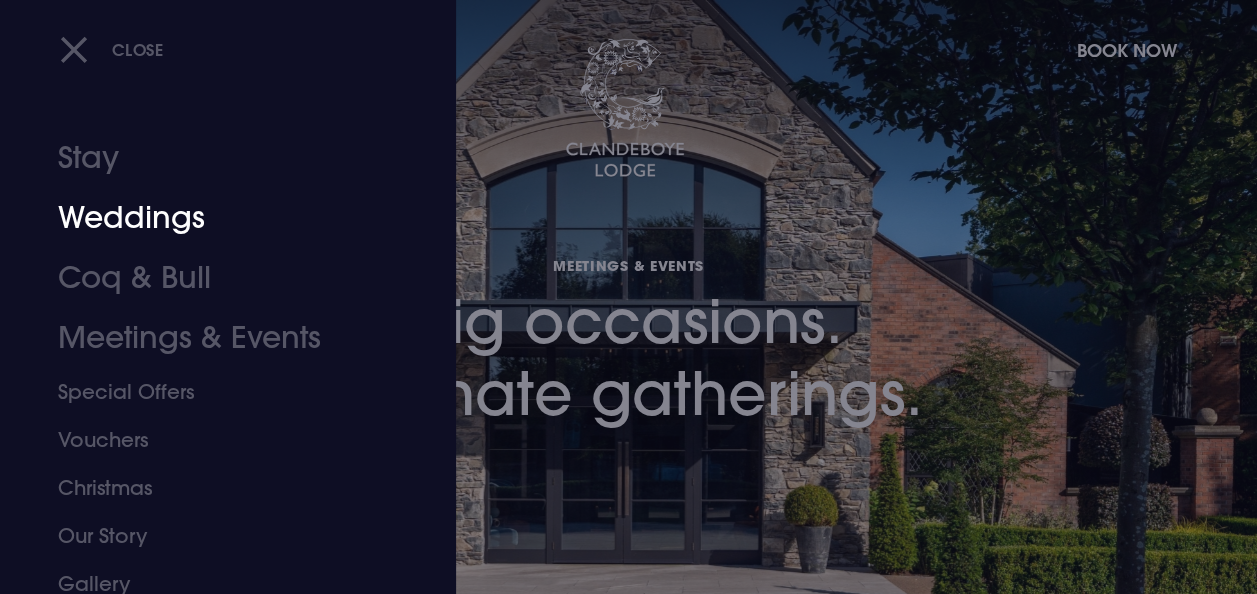 click on "Weddings" at bounding box center (214, 218) 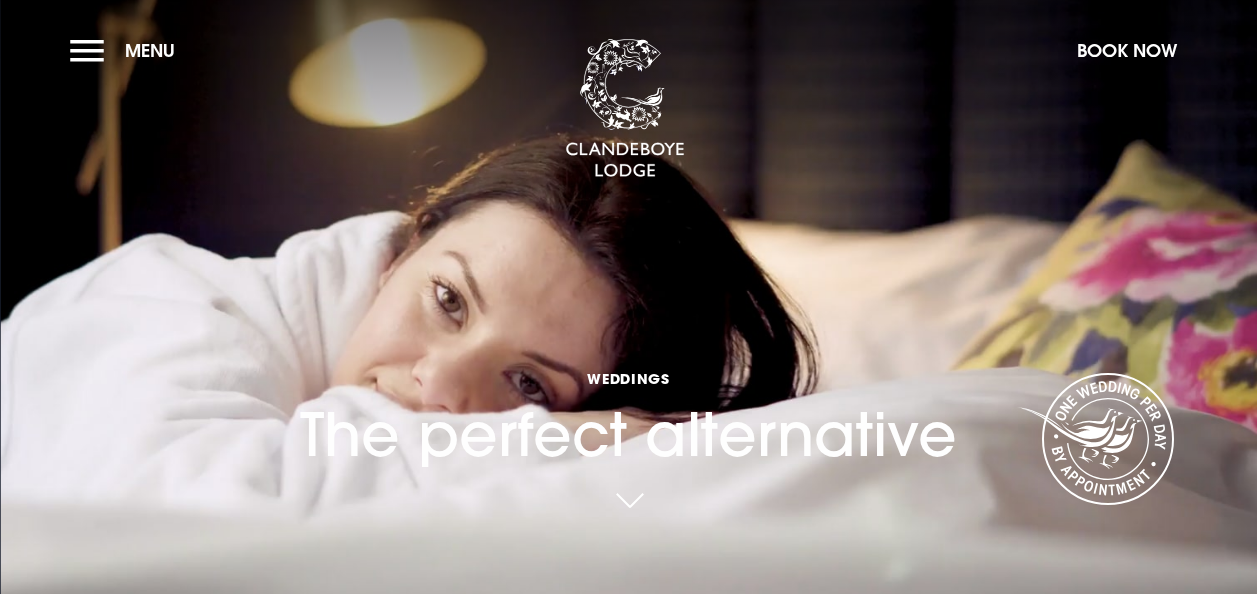 scroll, scrollTop: 0, scrollLeft: 0, axis: both 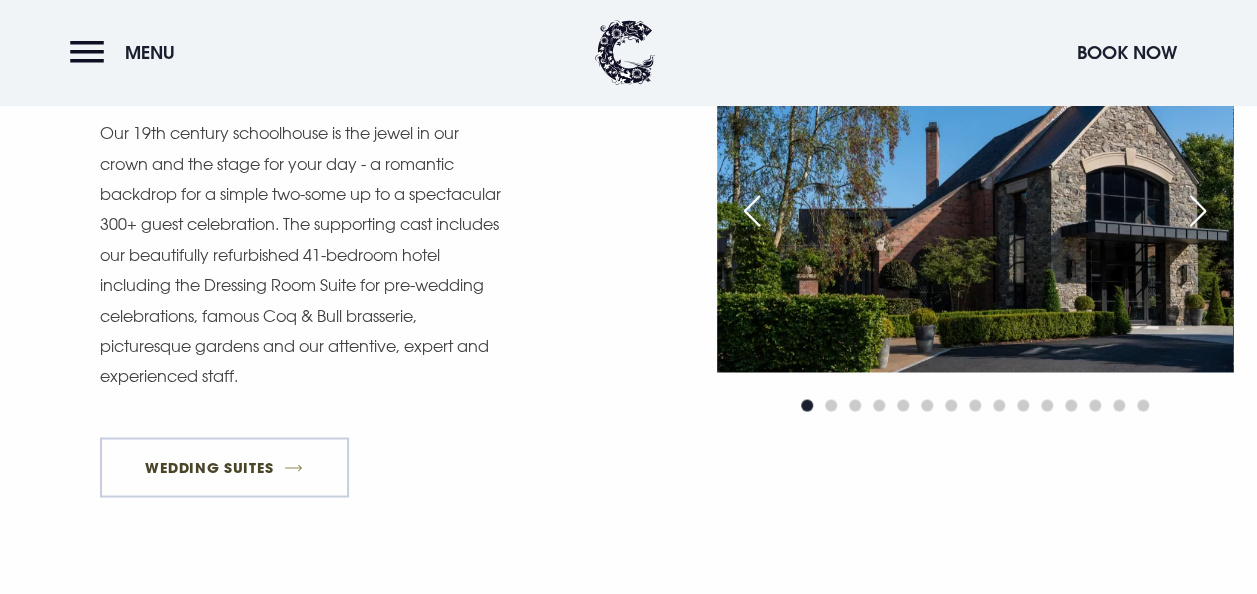 click on "Wedding Suites" at bounding box center [224, 467] 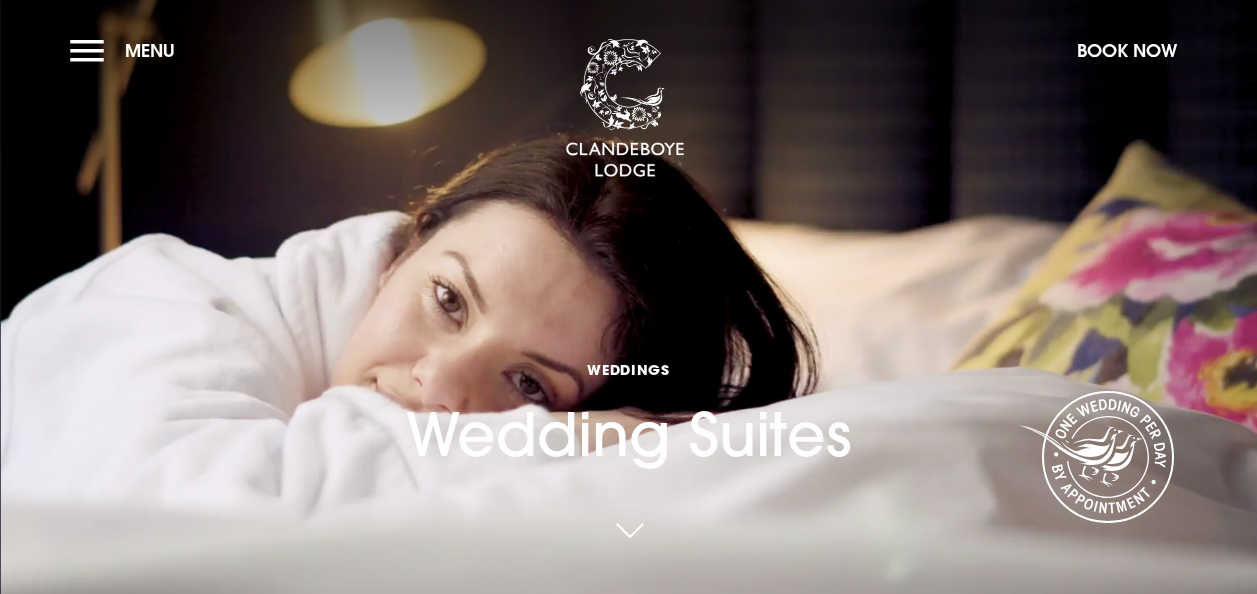 scroll, scrollTop: 0, scrollLeft: 0, axis: both 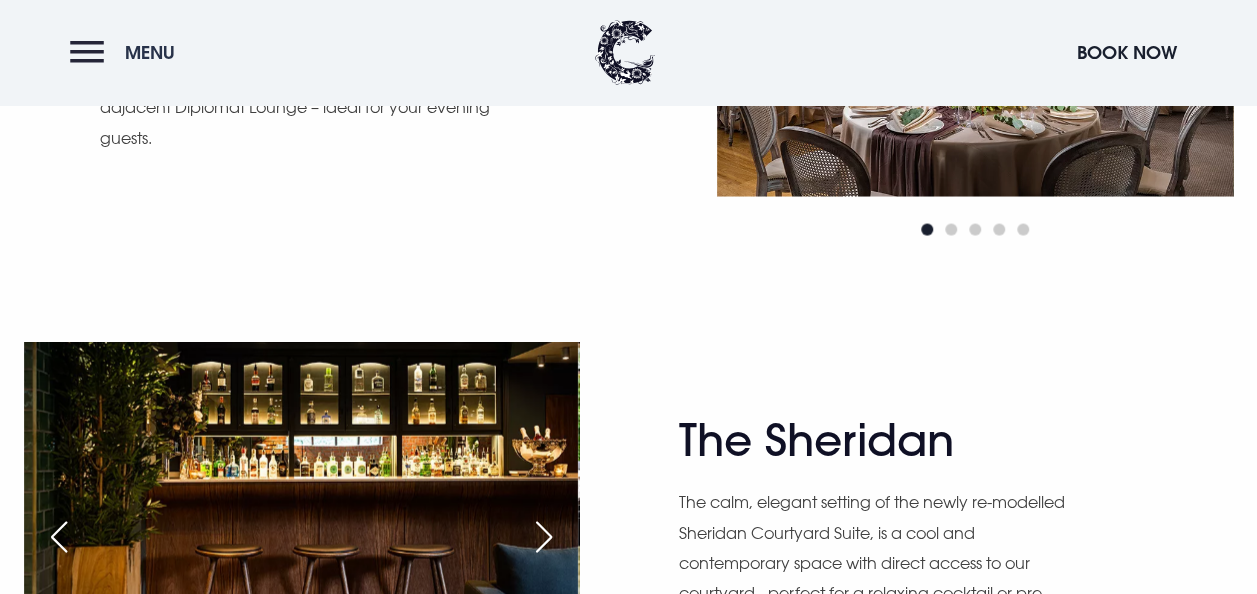 click on "Menu" at bounding box center [127, 52] 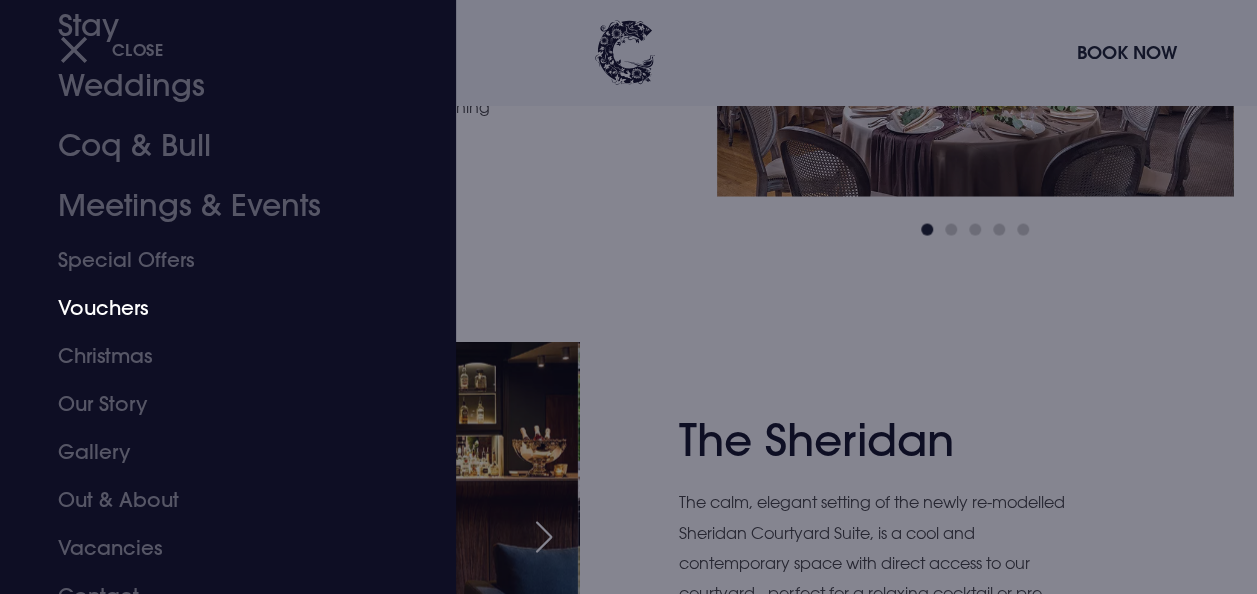scroll, scrollTop: 158, scrollLeft: 0, axis: vertical 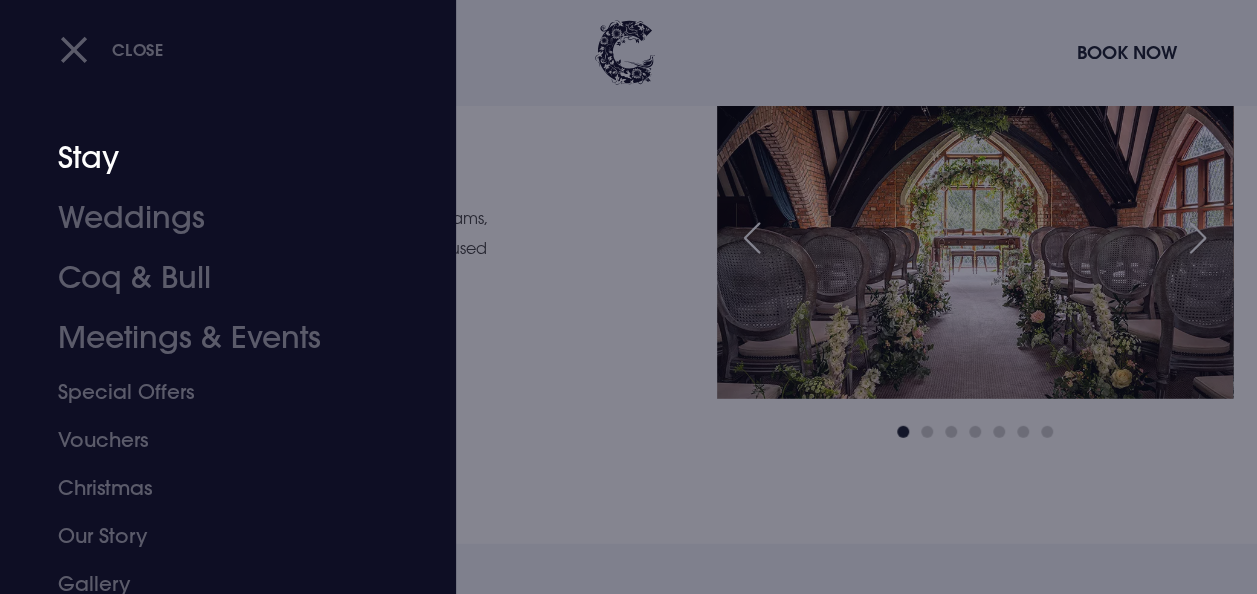 drag, startPoint x: 96, startPoint y: 157, endPoint x: 236, endPoint y: 196, distance: 145.33066 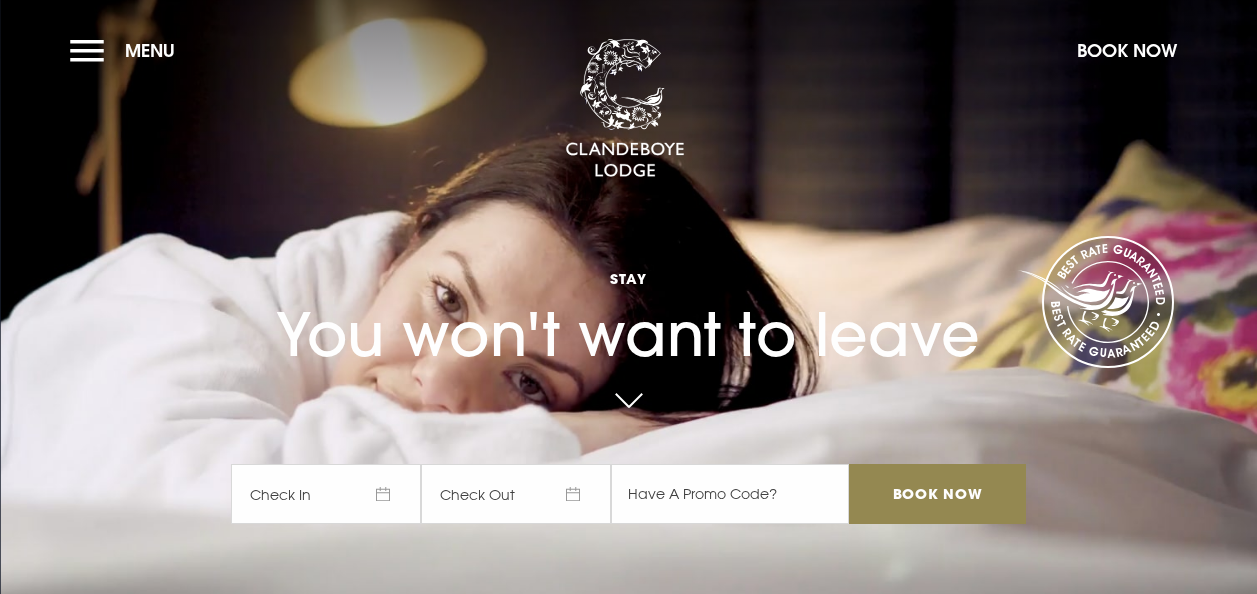 scroll, scrollTop: 0, scrollLeft: 0, axis: both 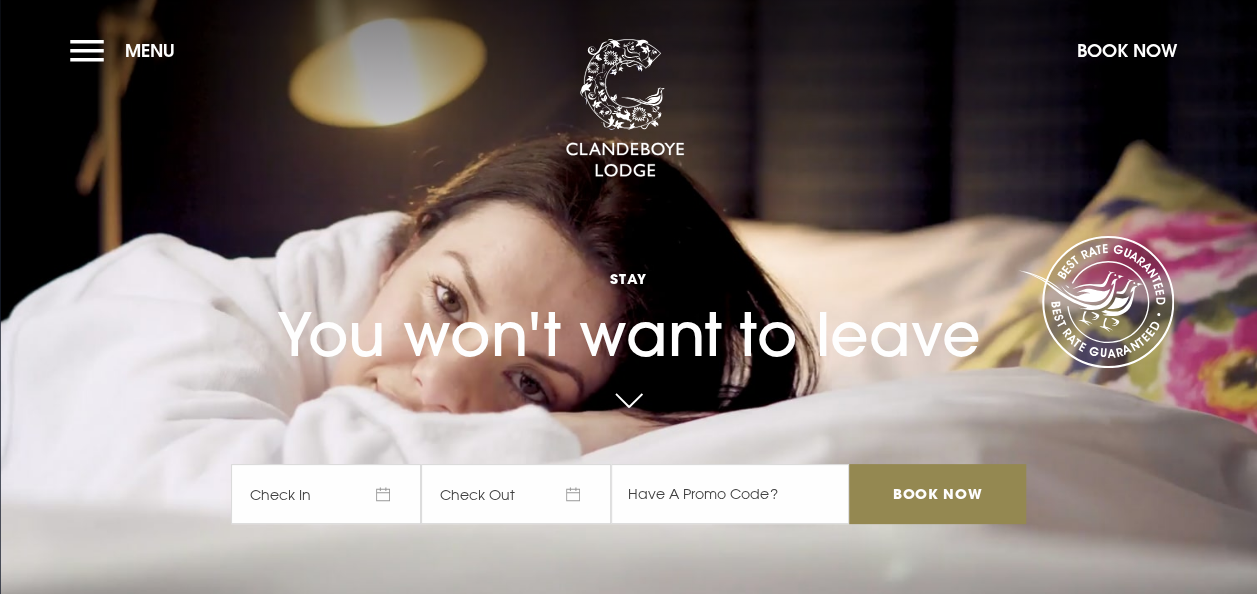 click on "Check In" at bounding box center [326, 494] 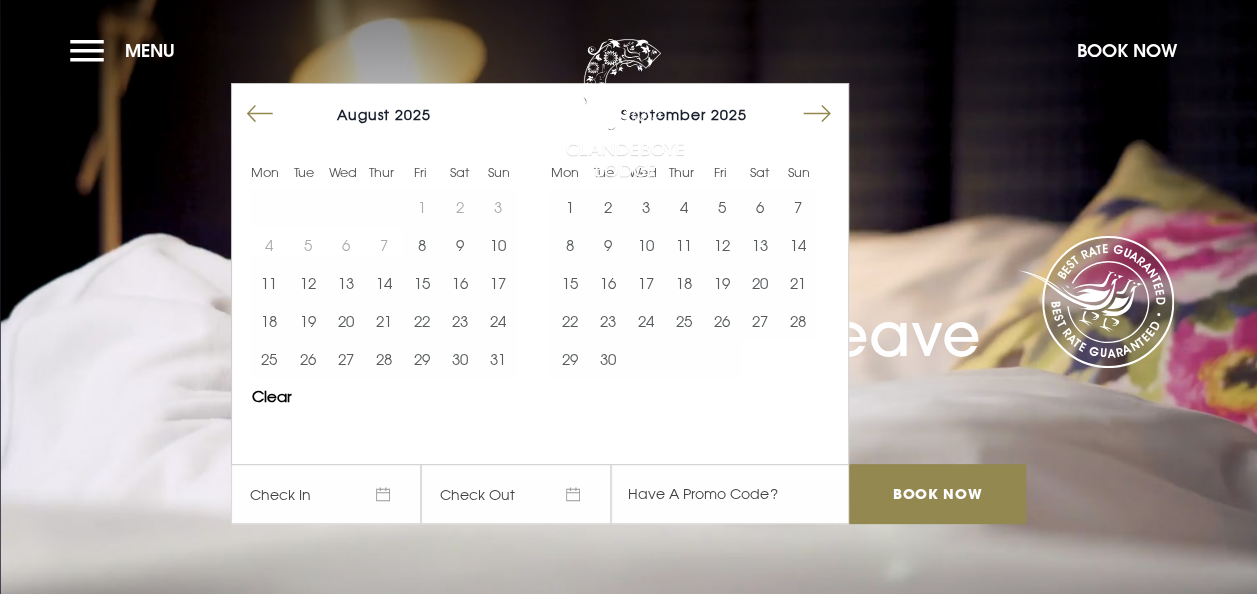 click at bounding box center [817, 114] 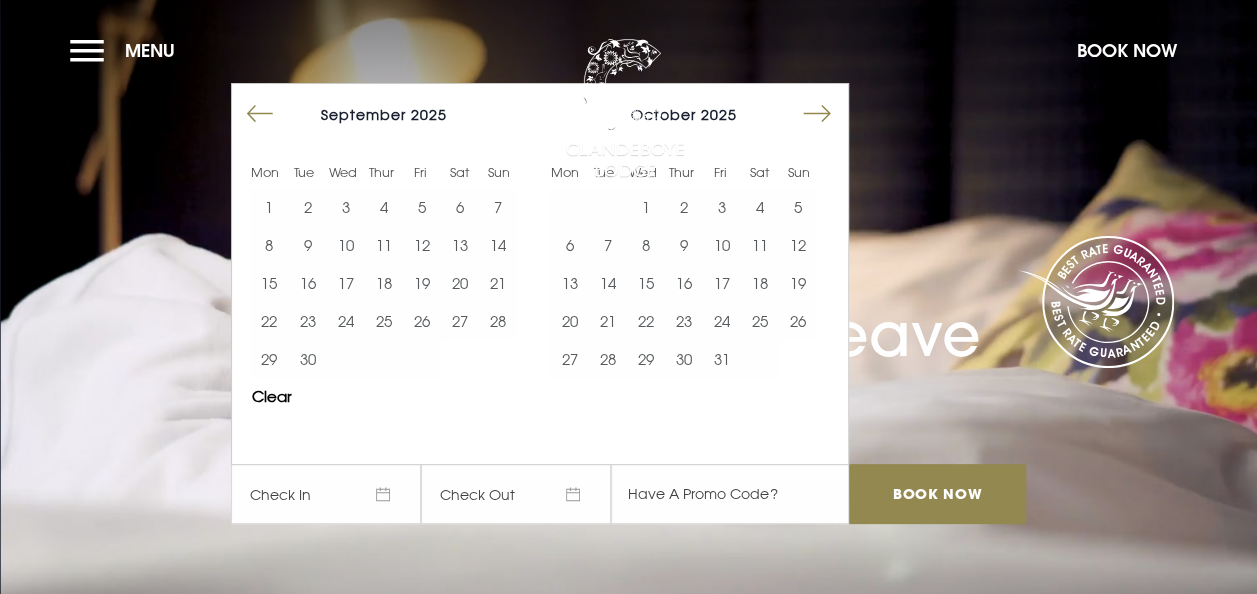 click at bounding box center [817, 114] 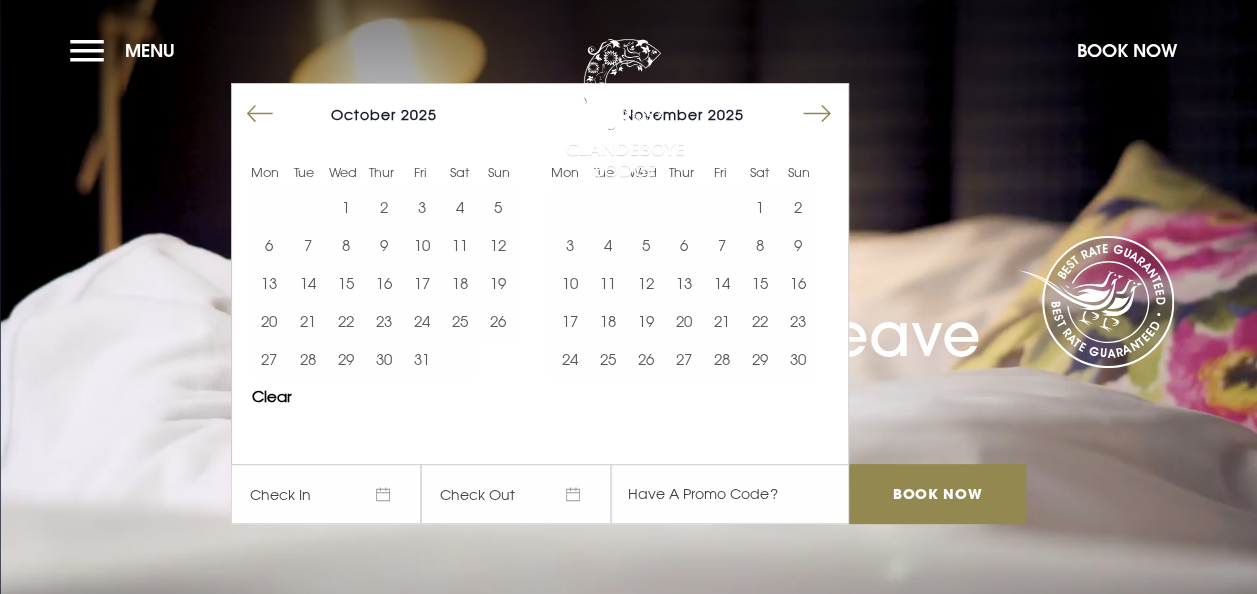 click at bounding box center (817, 114) 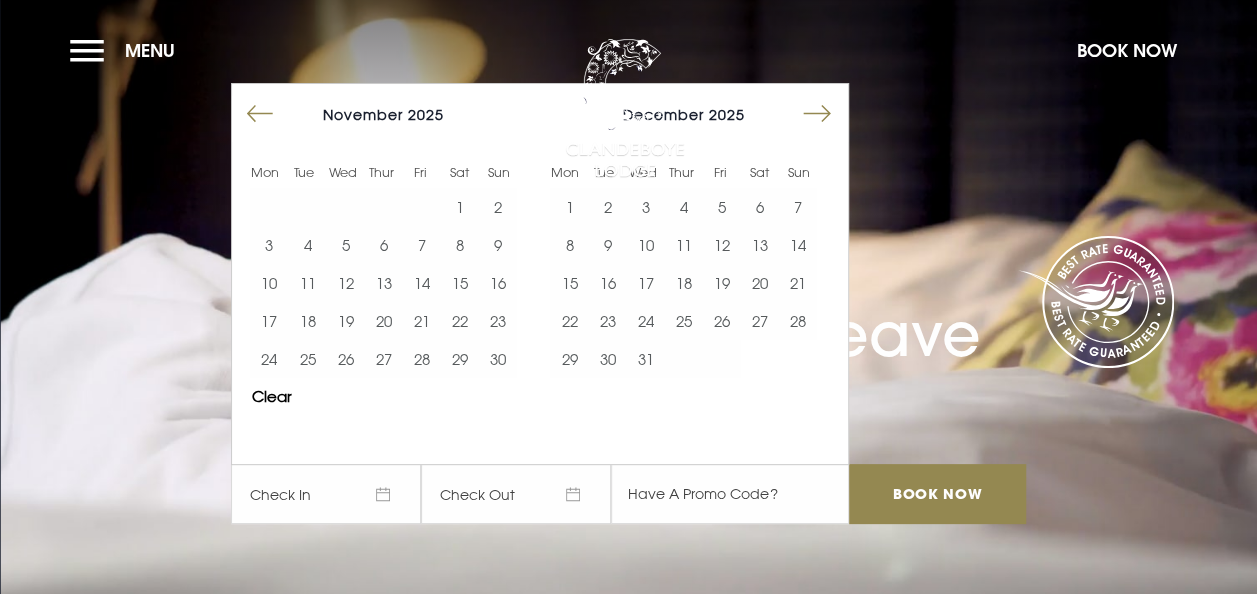 click at bounding box center (817, 114) 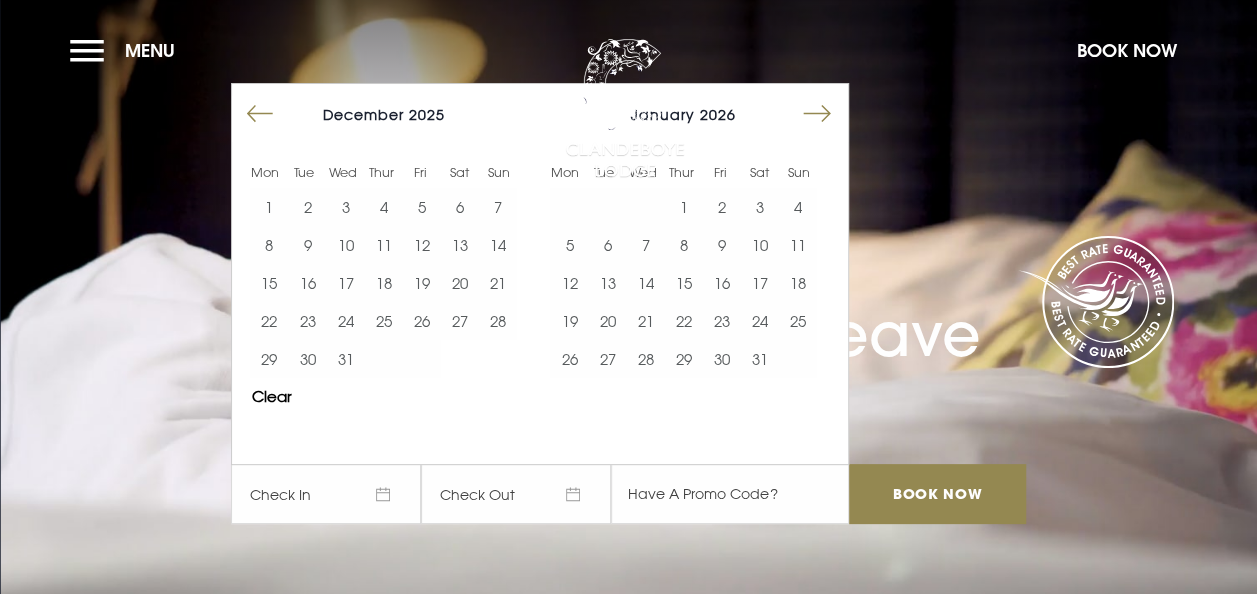 click at bounding box center [817, 114] 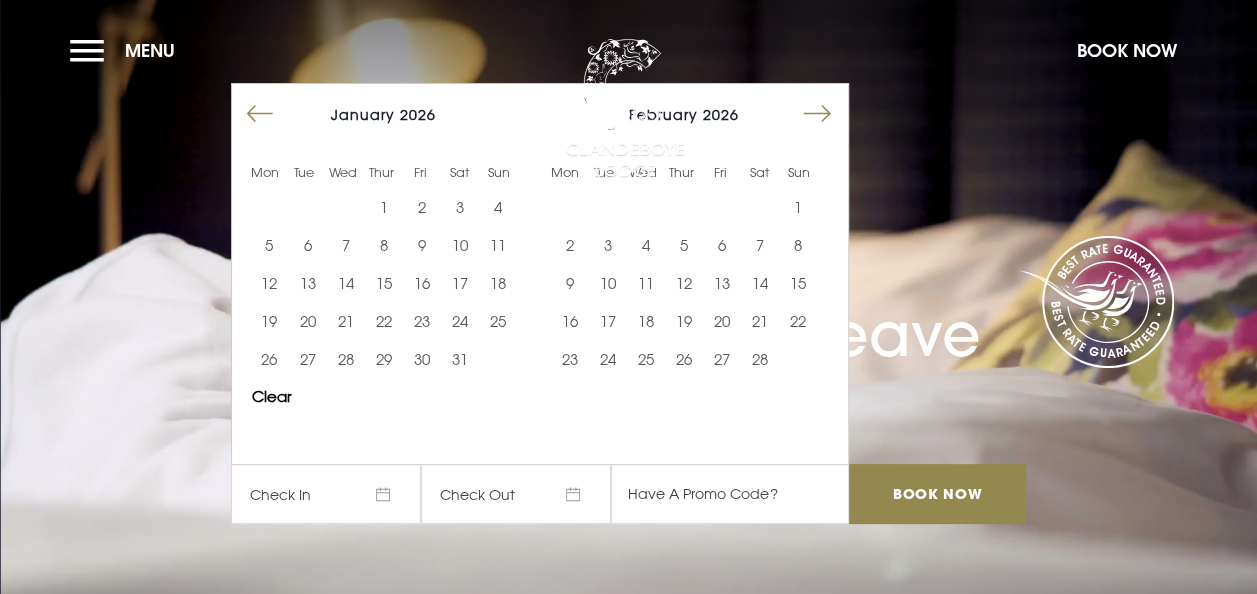 click at bounding box center [817, 114] 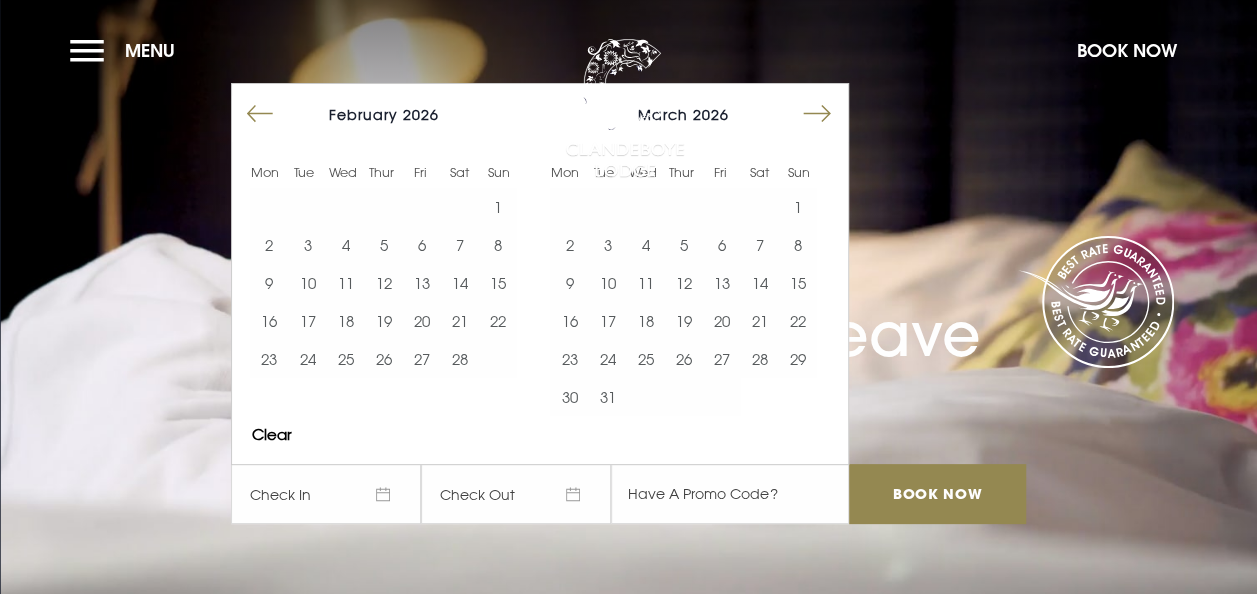 click at bounding box center (817, 114) 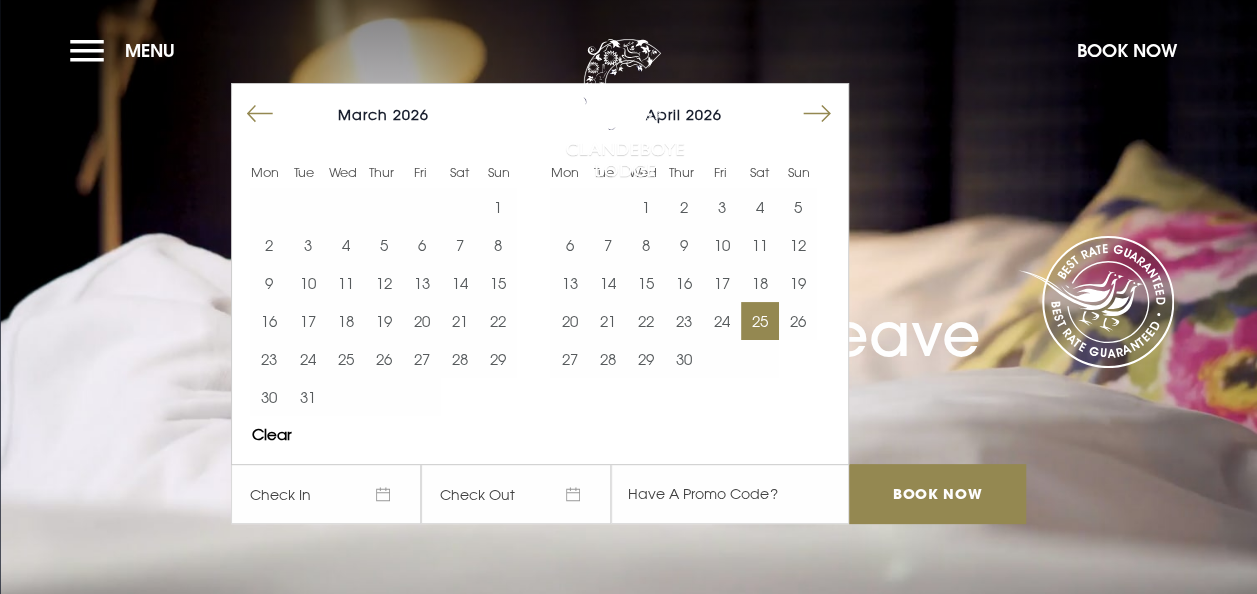 click on "25" at bounding box center (760, 321) 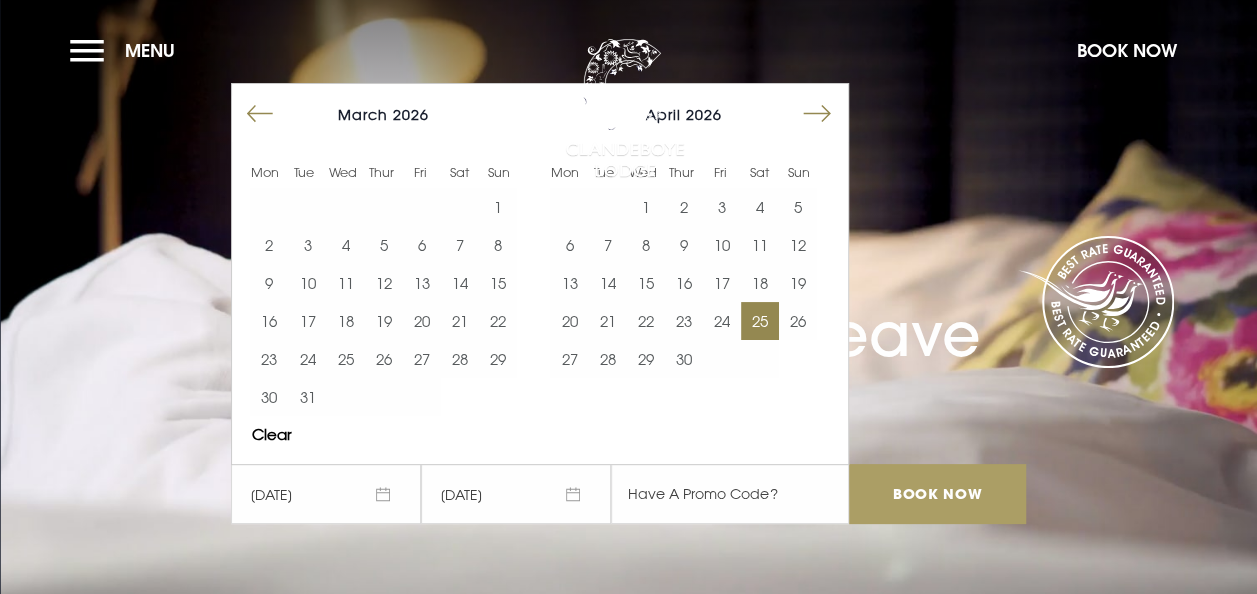 drag, startPoint x: 934, startPoint y: 490, endPoint x: 1061, endPoint y: 484, distance: 127.141655 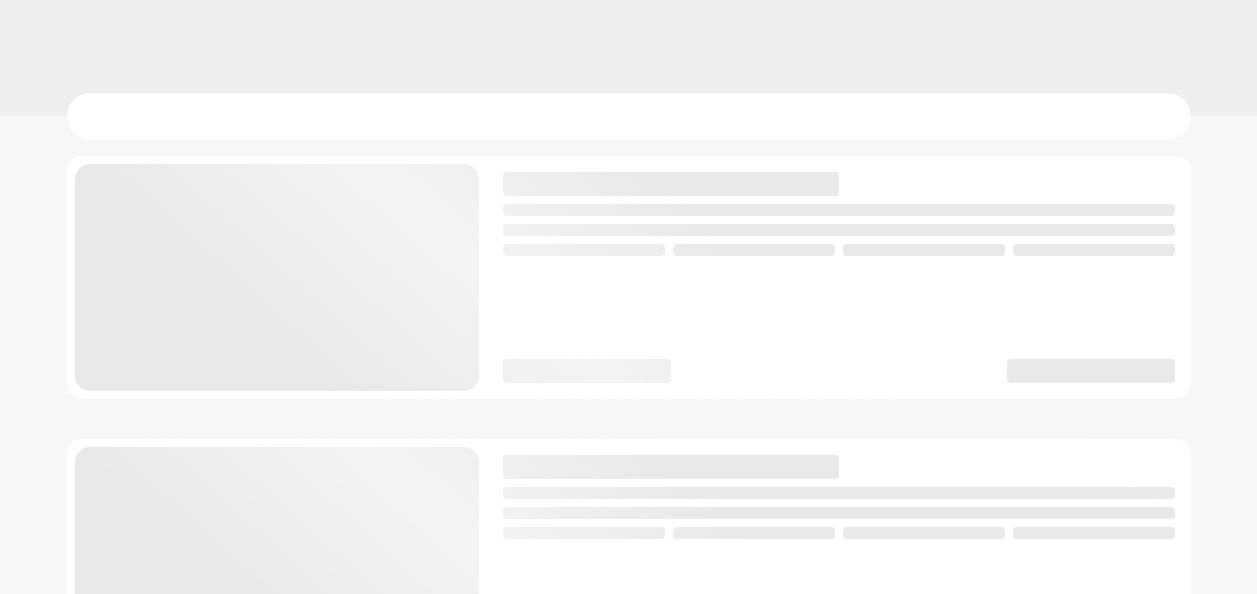 scroll, scrollTop: 0, scrollLeft: 0, axis: both 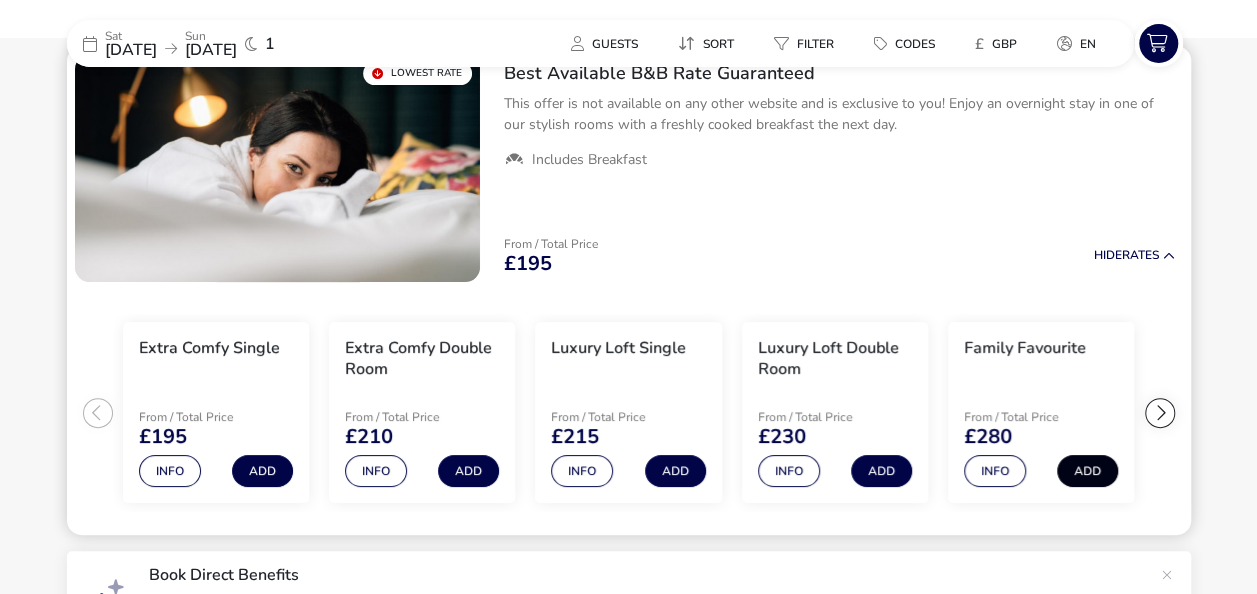 click on "Add" at bounding box center [1087, 471] 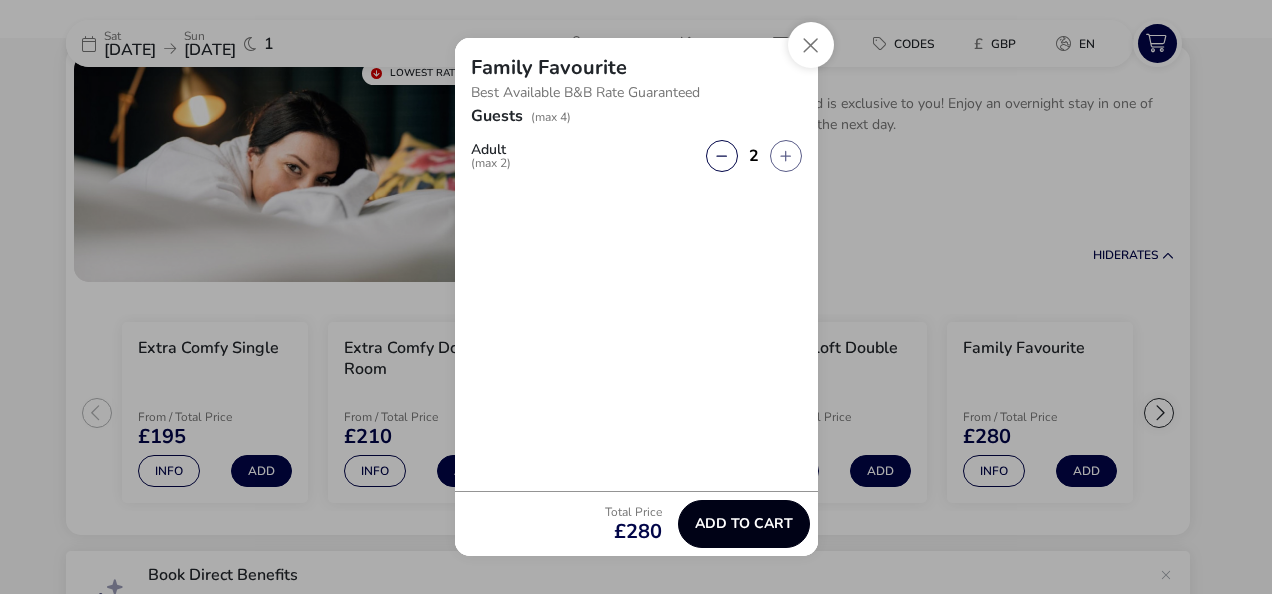 click on "Add to cart" at bounding box center (744, 523) 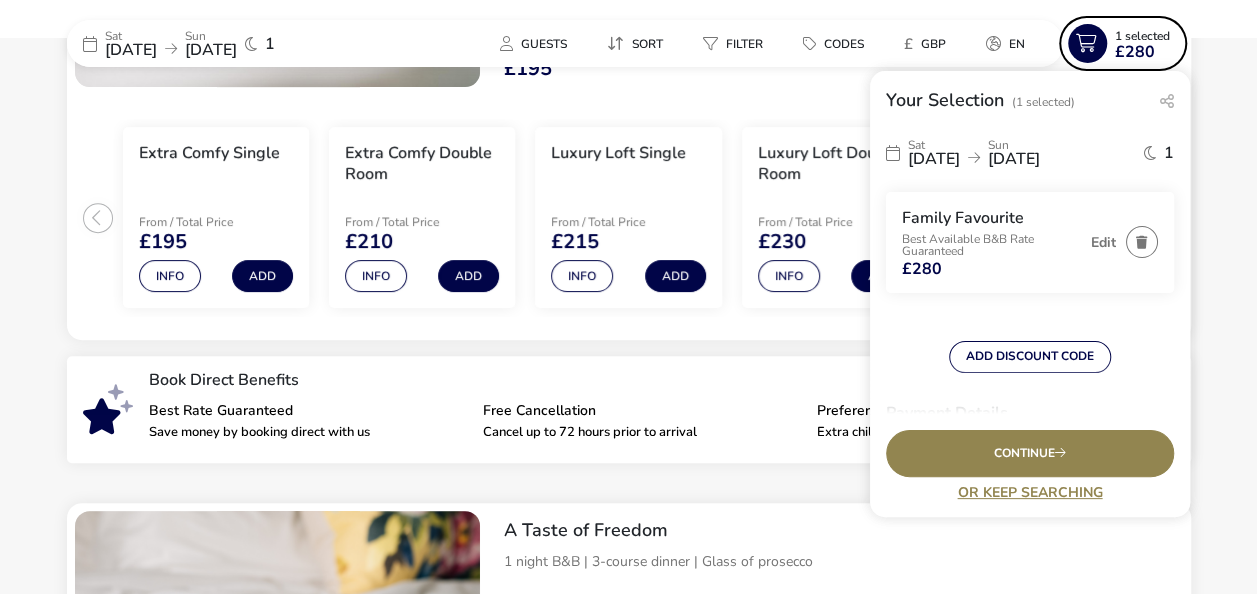 scroll, scrollTop: 353, scrollLeft: 0, axis: vertical 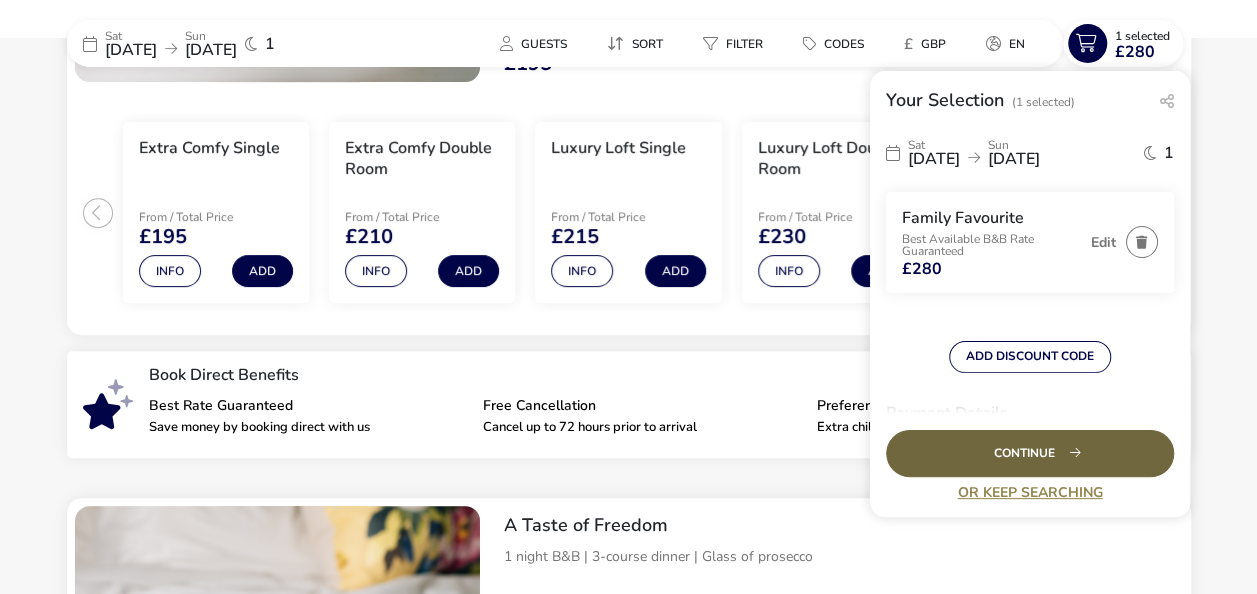 click on "Continue" at bounding box center (1030, 453) 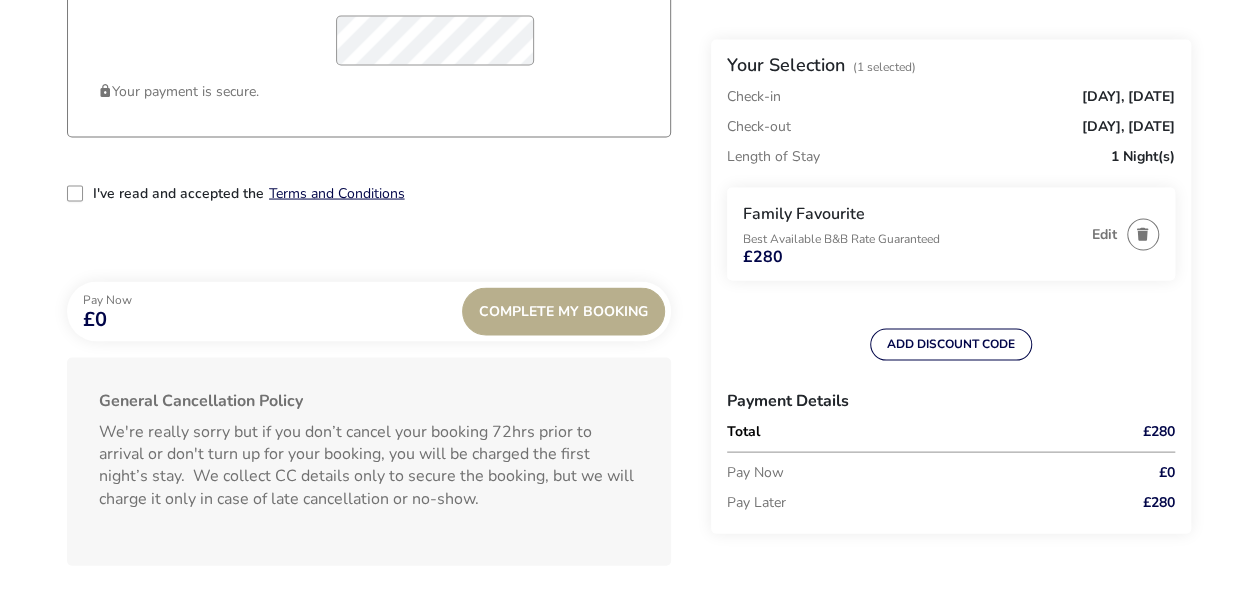 scroll, scrollTop: 1900, scrollLeft: 0, axis: vertical 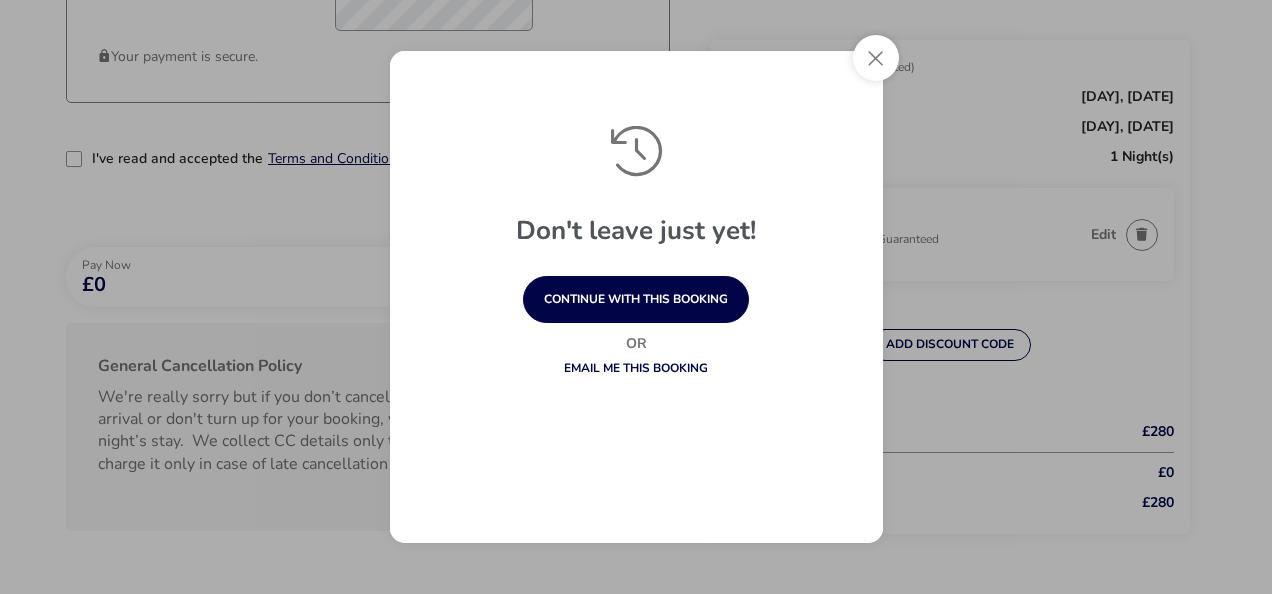 drag, startPoint x: 884, startPoint y: 51, endPoint x: 913, endPoint y: 76, distance: 38.28838 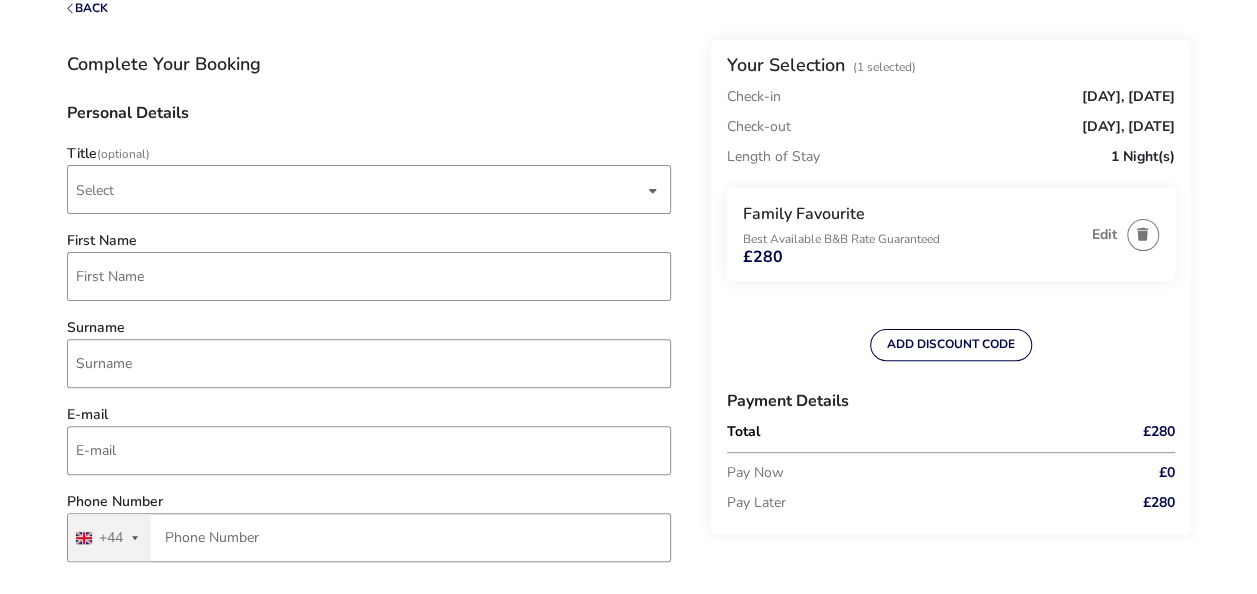 scroll, scrollTop: 0, scrollLeft: 0, axis: both 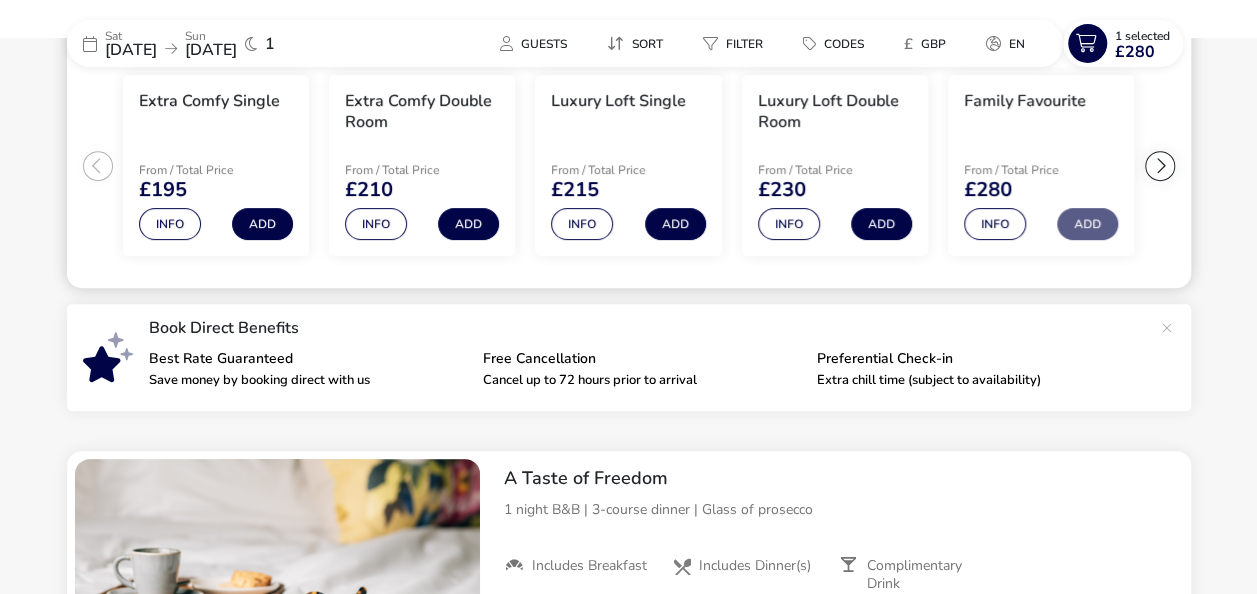 click on "Extra Comfy Single   From / Total Price  £195  Info   Add   Extra Comfy Double Room   From / Total Price  £210  Info   Add   Luxury Loft Single   From / Total Price  £215  Info   Add   Luxury Loft Double Room   From / Total Price  £230  Info   Add   Family Favourite   From / Total Price  £280  Info   Add   Lounge Suite   From / Total Price  £290  Info   Add   Ultra-luxe Suite   From / Total Price  £390  Info   Add" at bounding box center (629, 166) 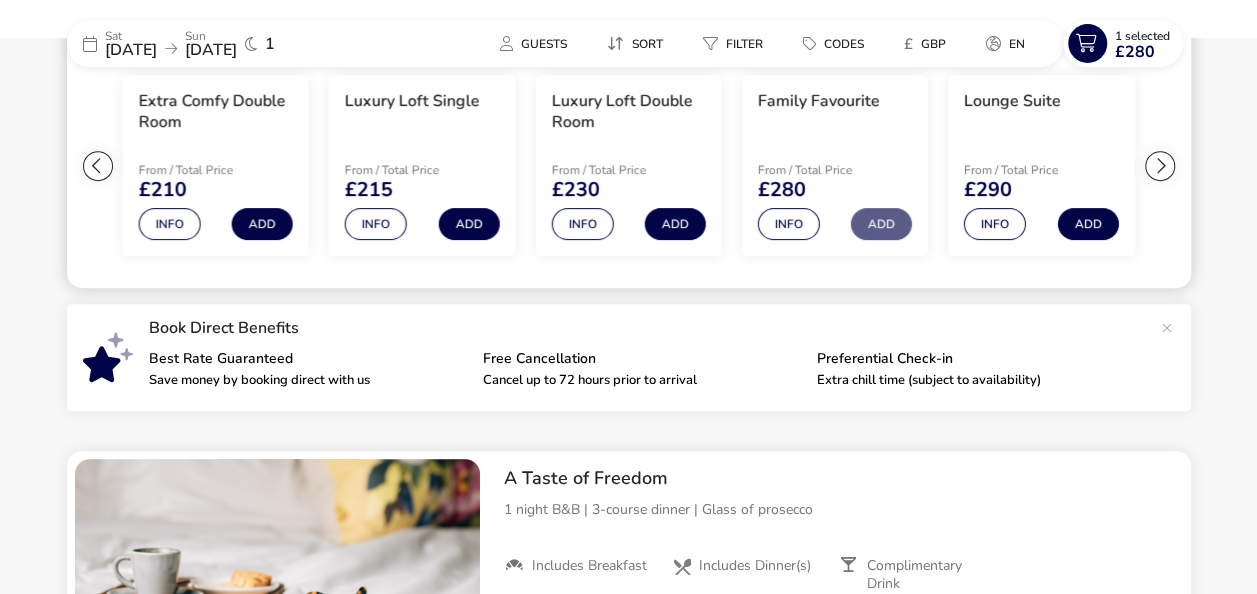 click at bounding box center (98, 166) 